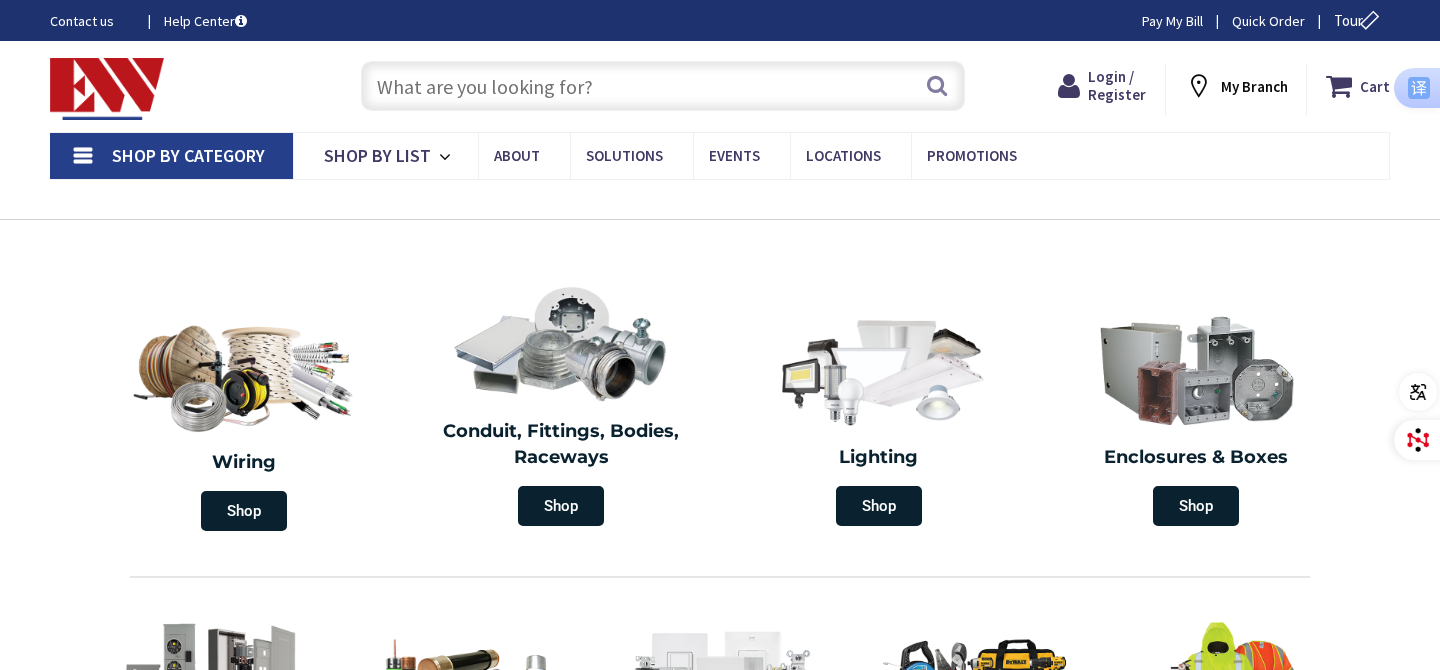 scroll, scrollTop: 0, scrollLeft: 0, axis: both 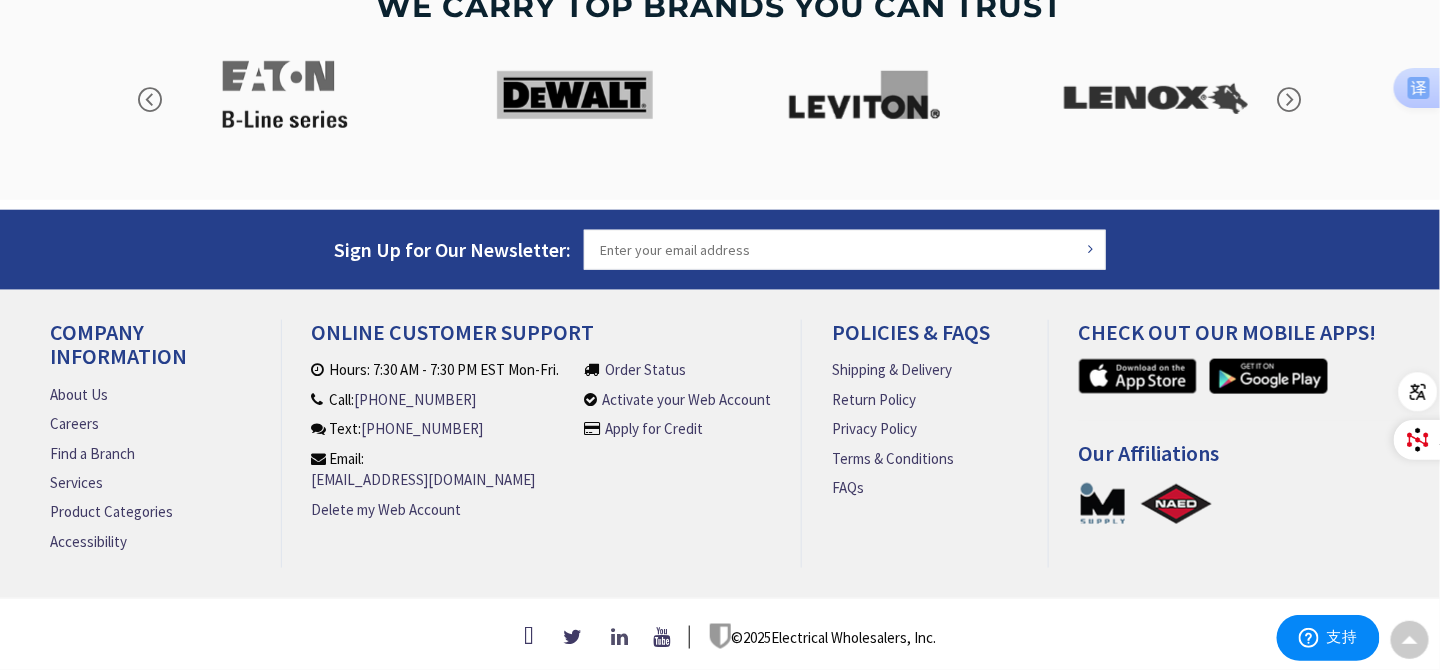 click at bounding box center [622, 637] 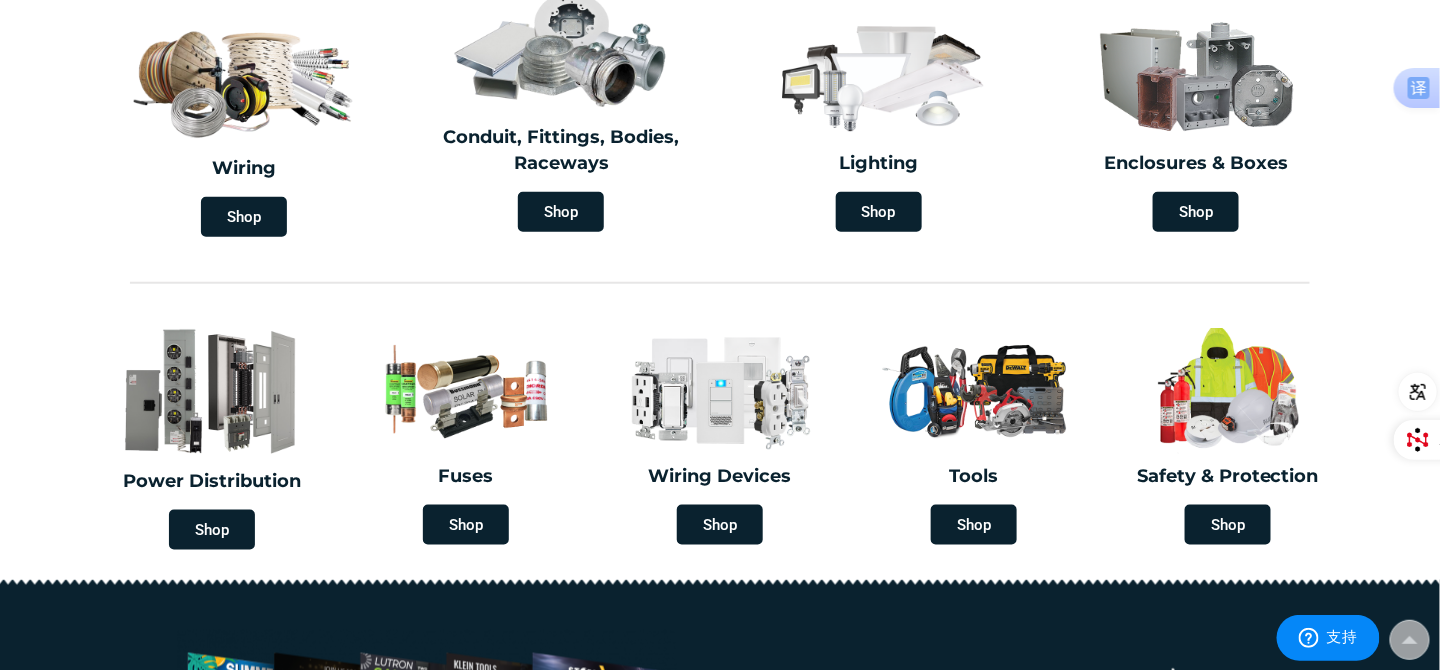scroll, scrollTop: 628, scrollLeft: 0, axis: vertical 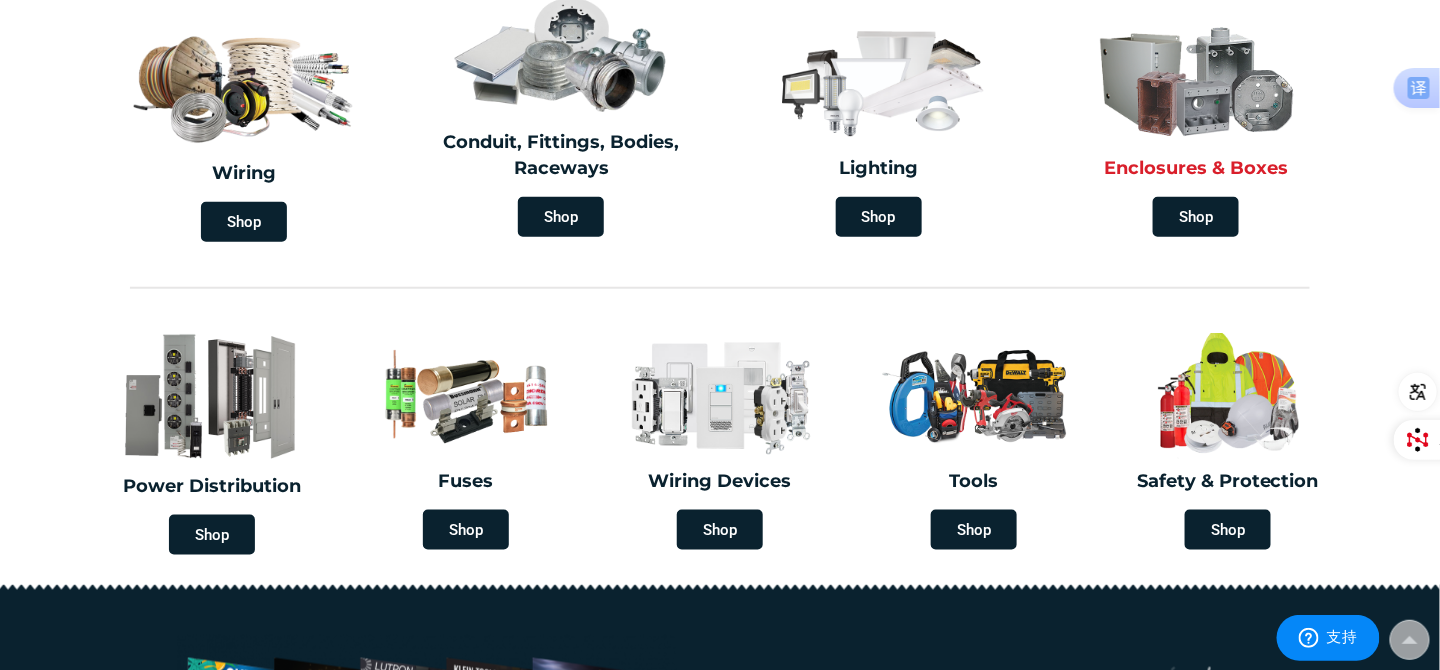 click at bounding box center (1196, 79) 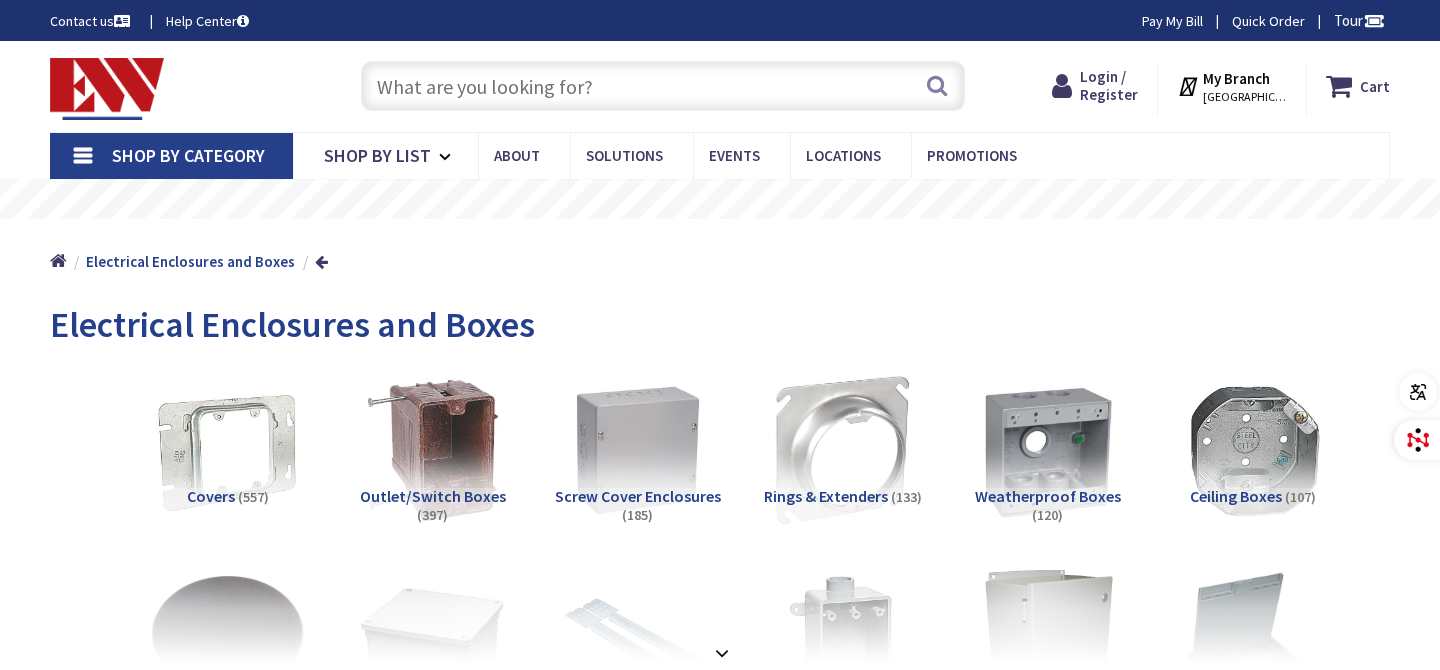 scroll, scrollTop: 0, scrollLeft: 0, axis: both 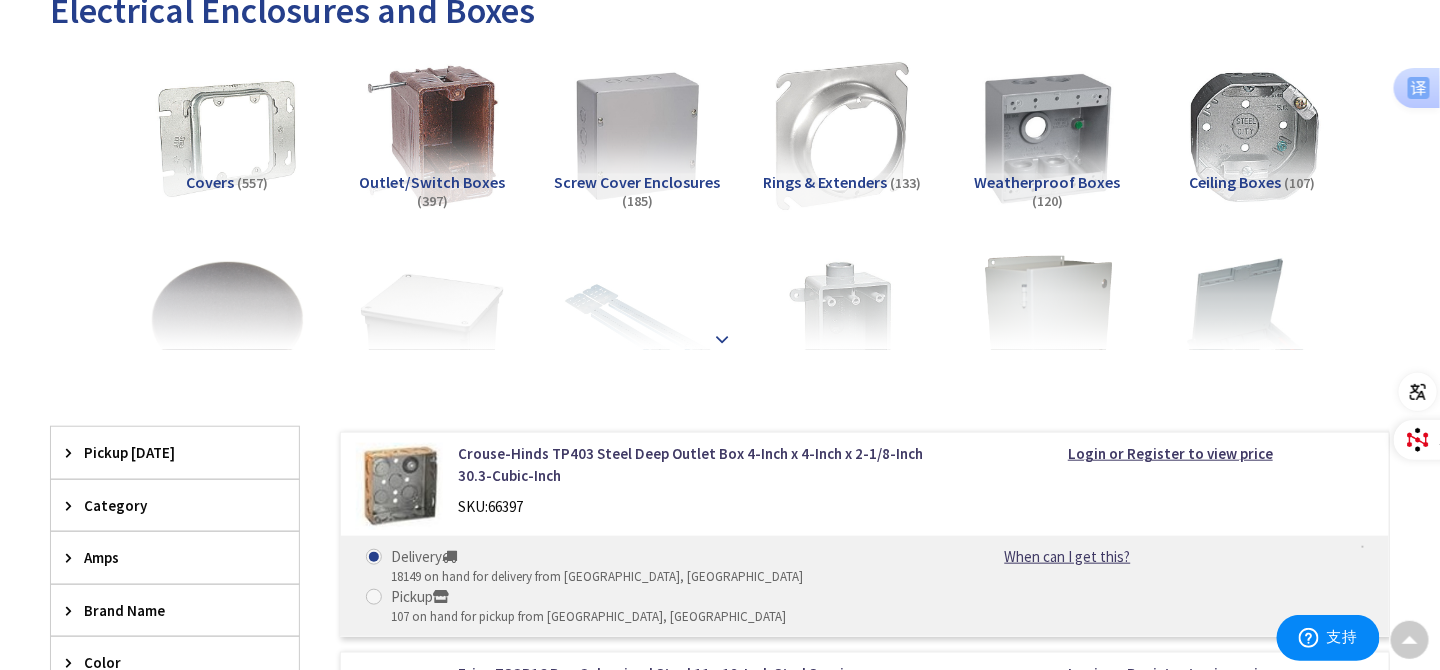 click at bounding box center [722, 338] 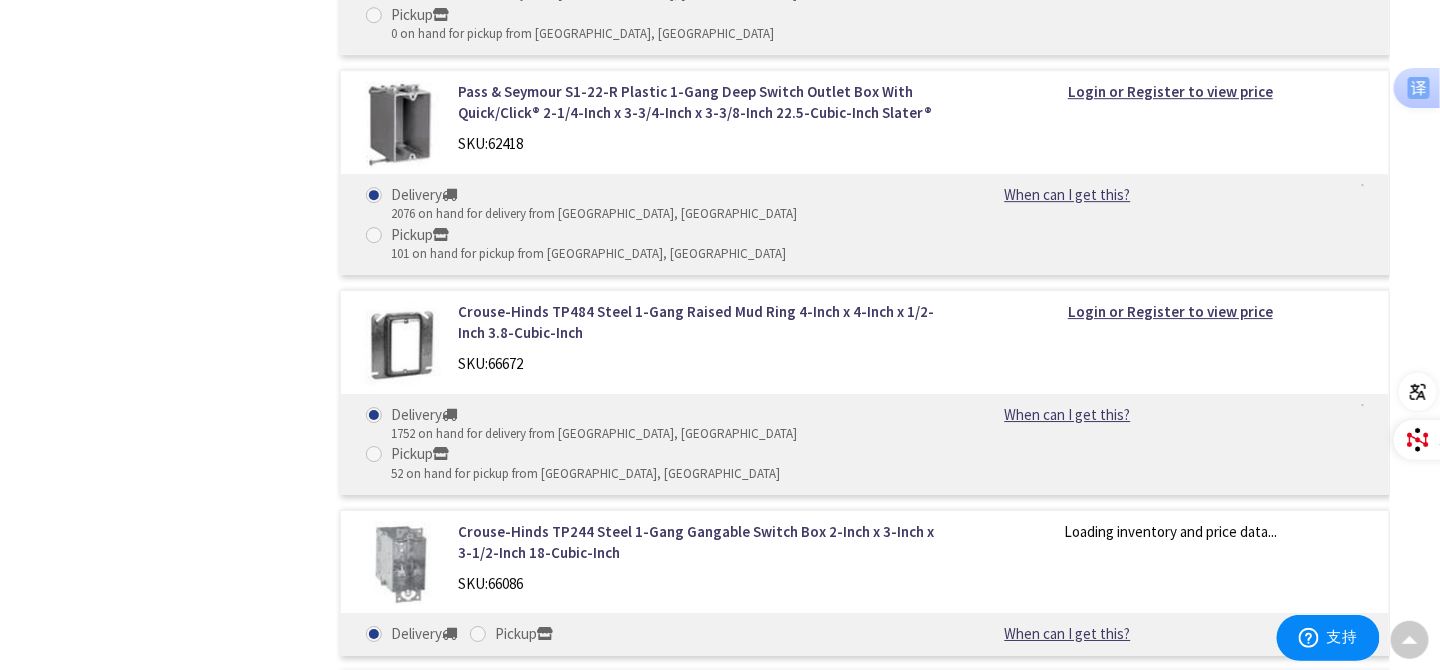 scroll, scrollTop: 4478, scrollLeft: 0, axis: vertical 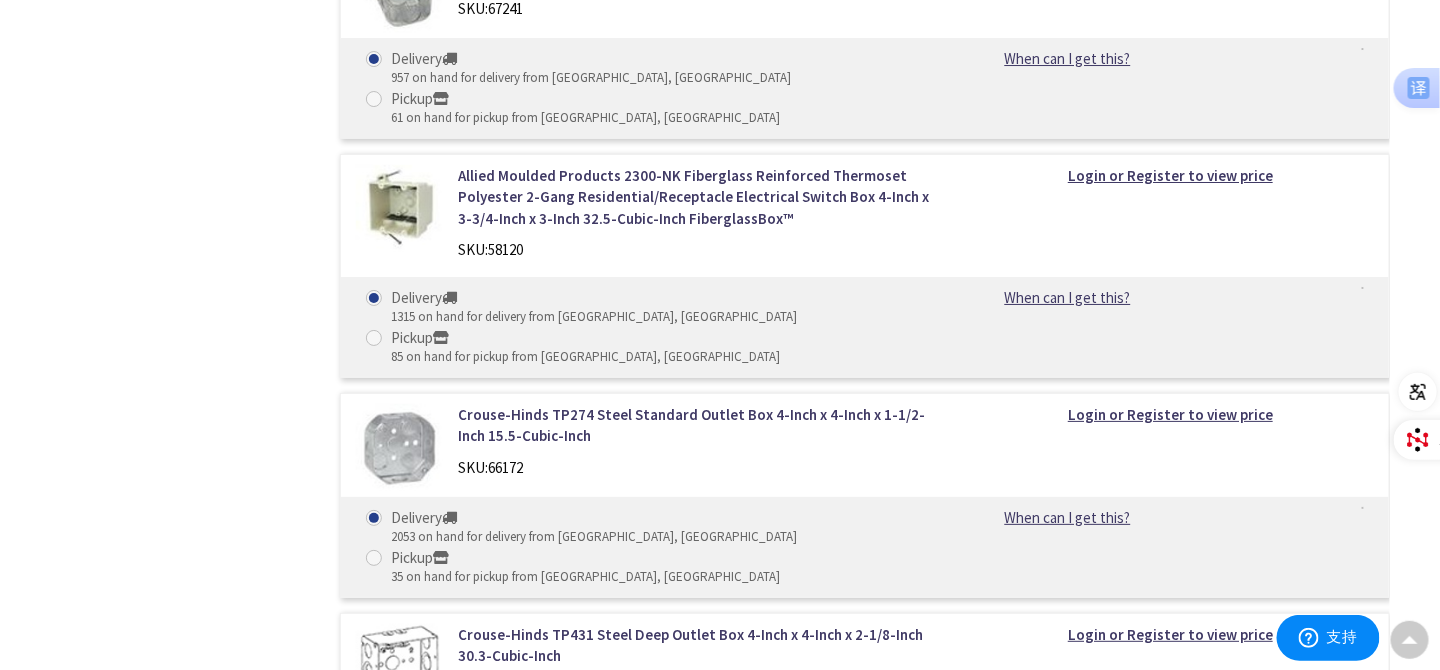 click on "About Us" at bounding box center (79, 2198) 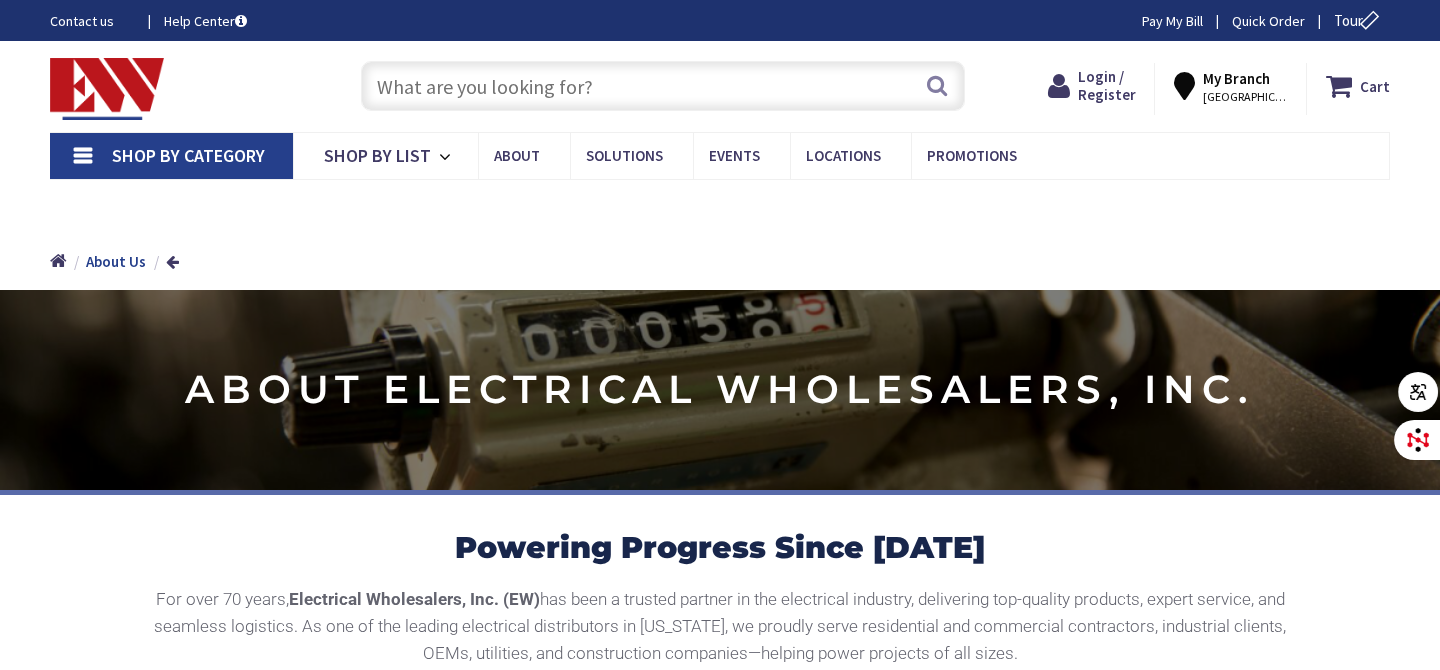 scroll, scrollTop: 0, scrollLeft: 0, axis: both 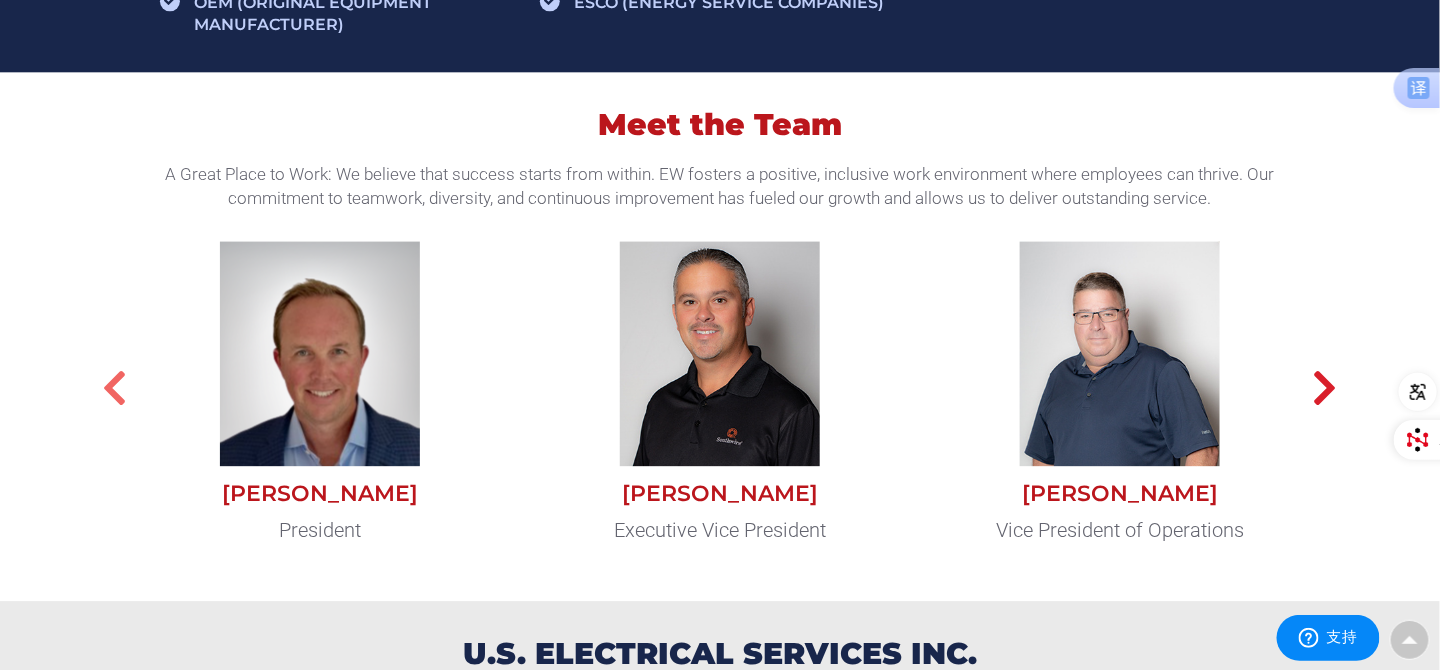 click at bounding box center (115, 388) 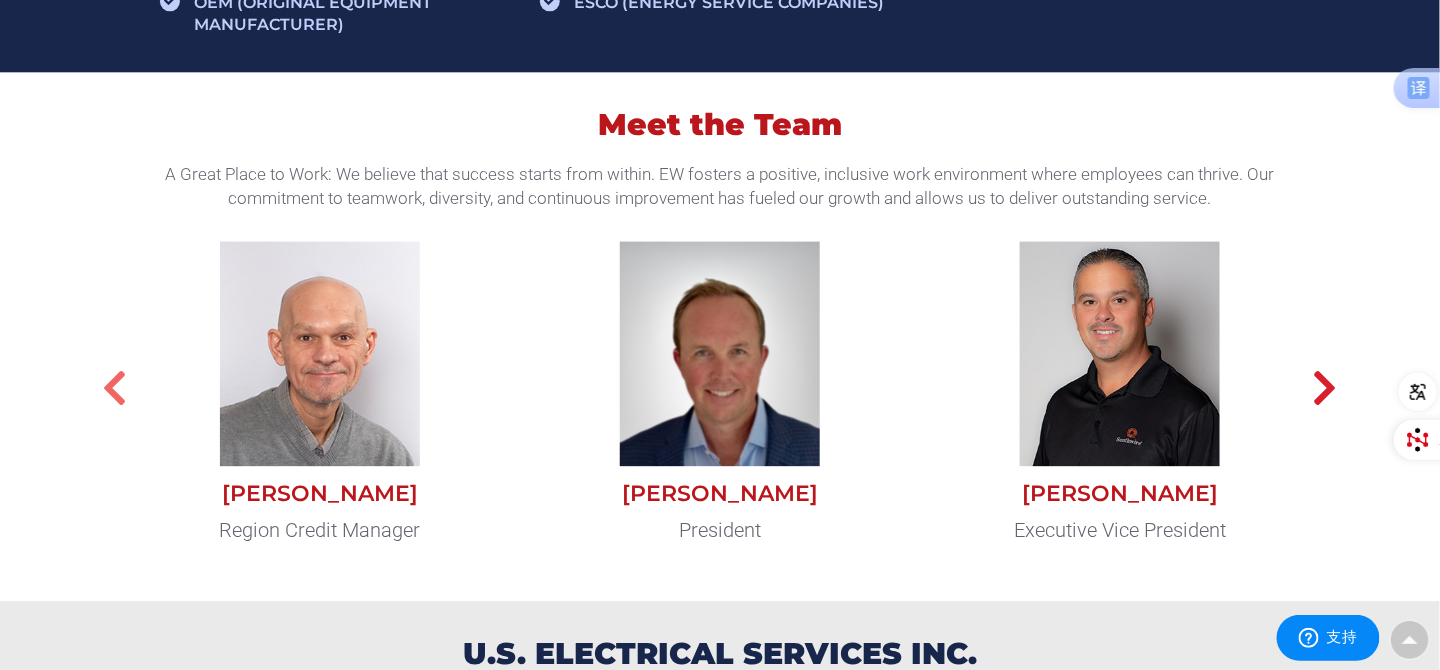 click at bounding box center (115, 388) 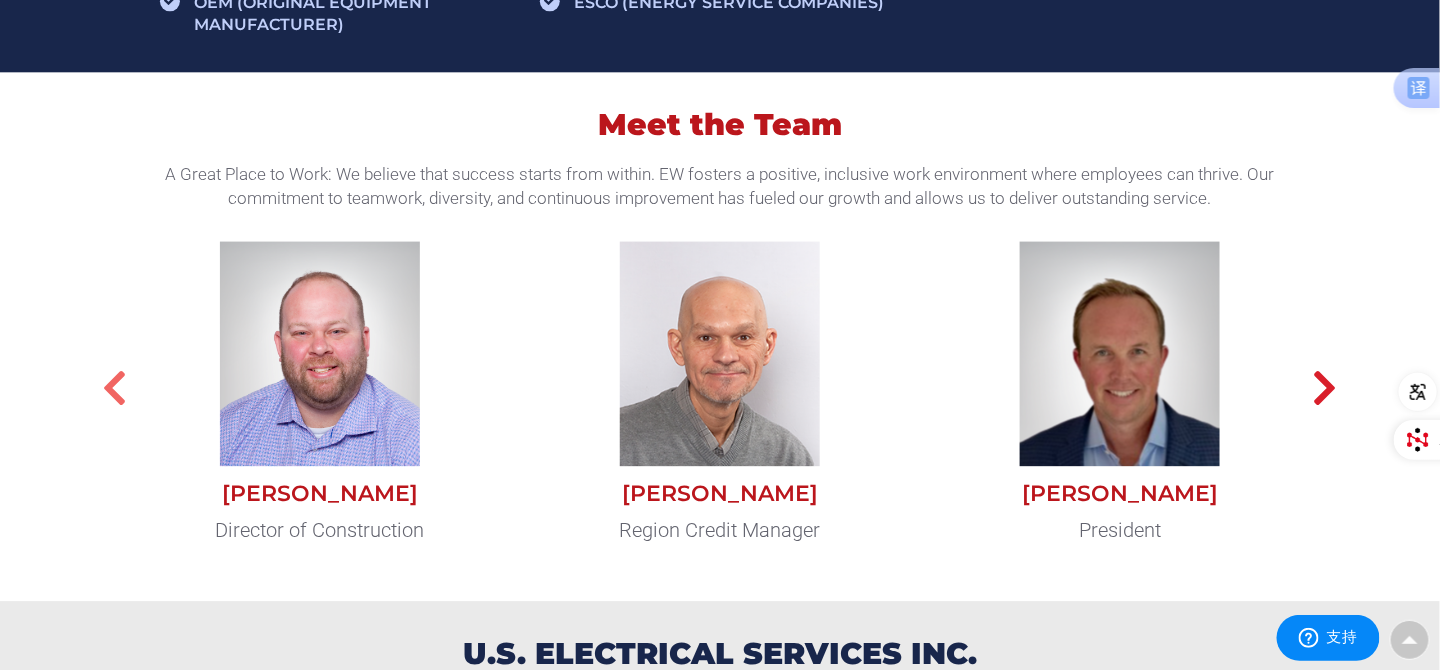 click at bounding box center [115, 388] 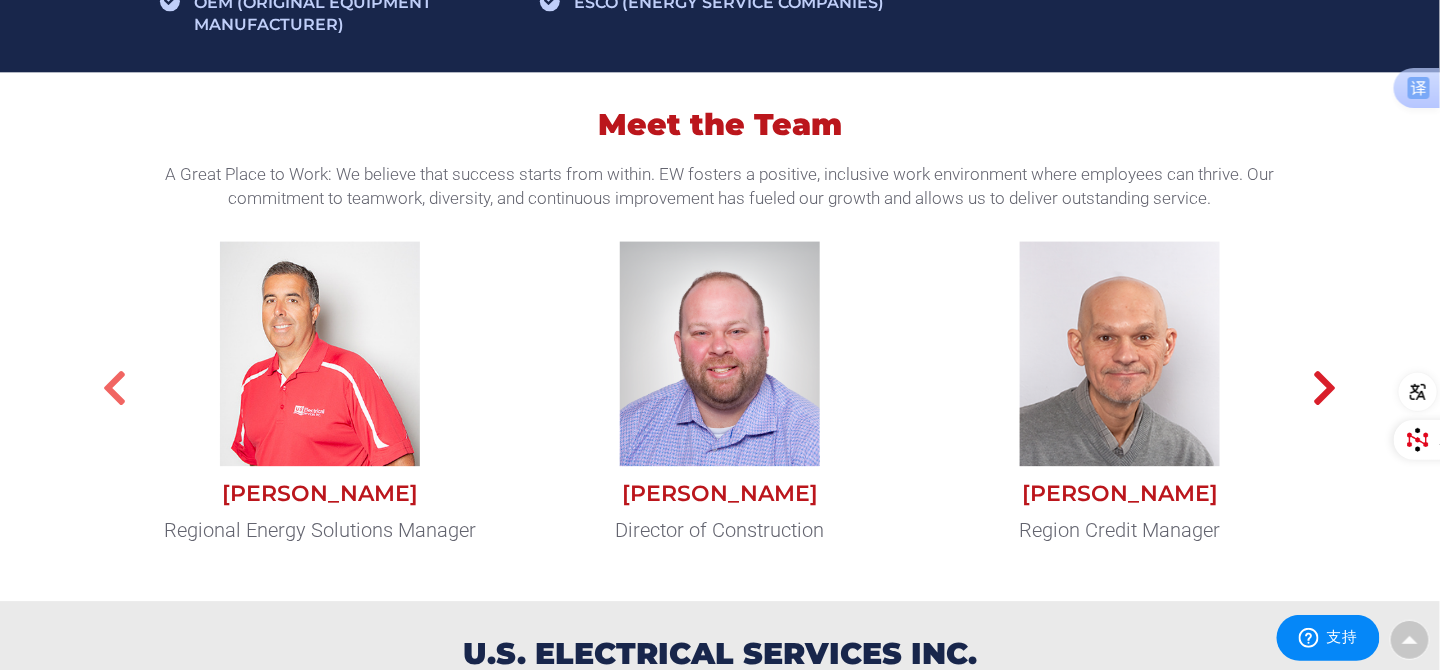 click at bounding box center [115, 388] 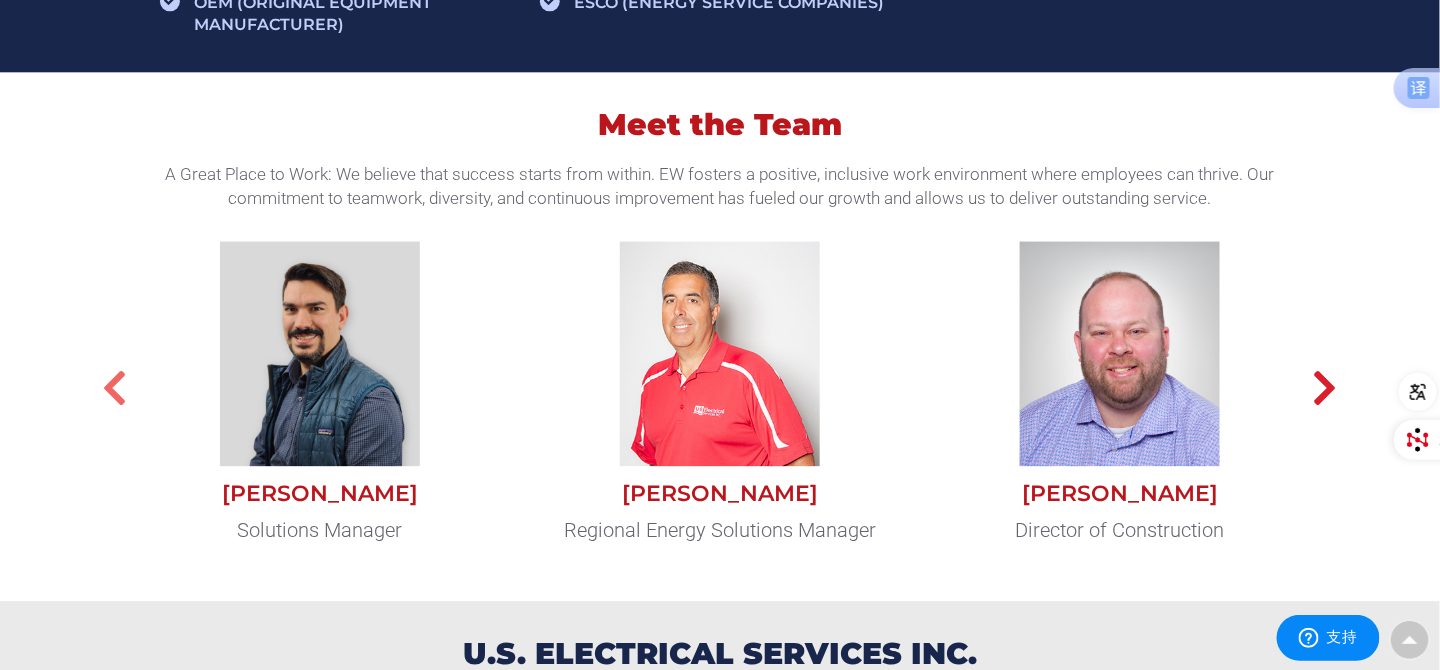 click at bounding box center [115, 388] 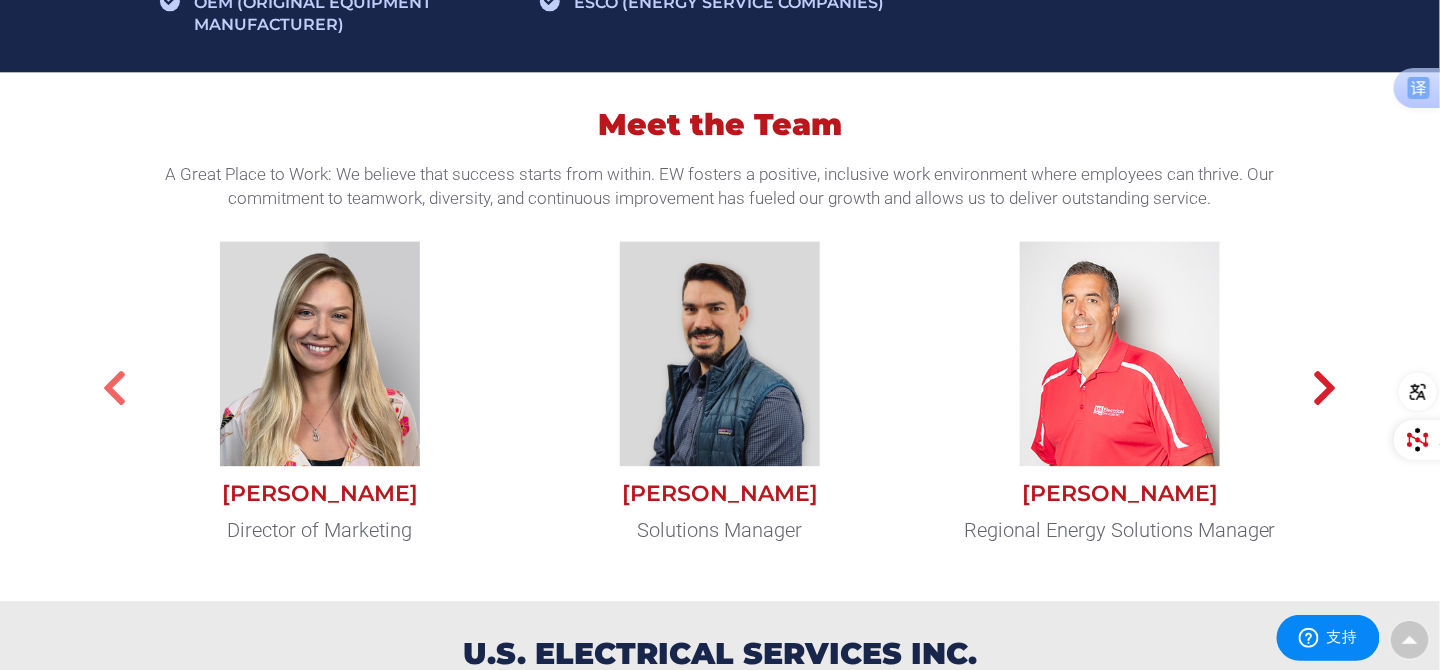 click at bounding box center [115, 388] 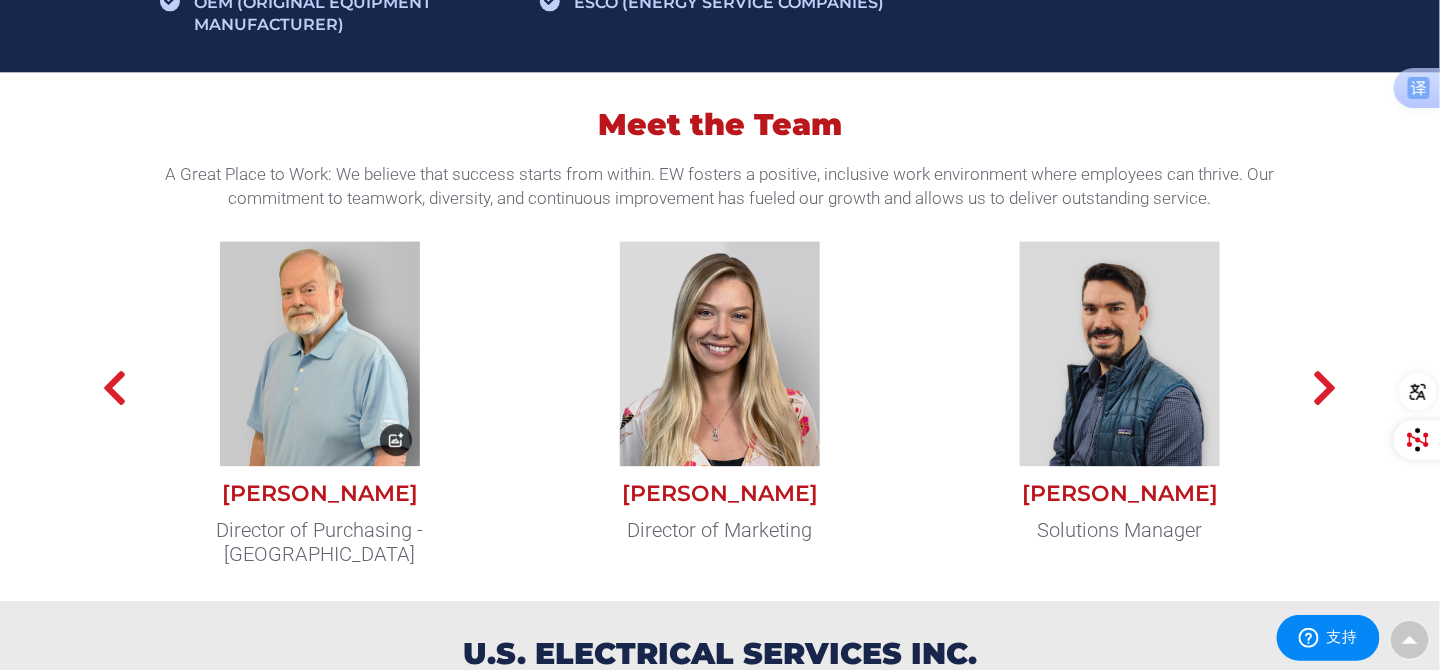 click at bounding box center (320, 353) 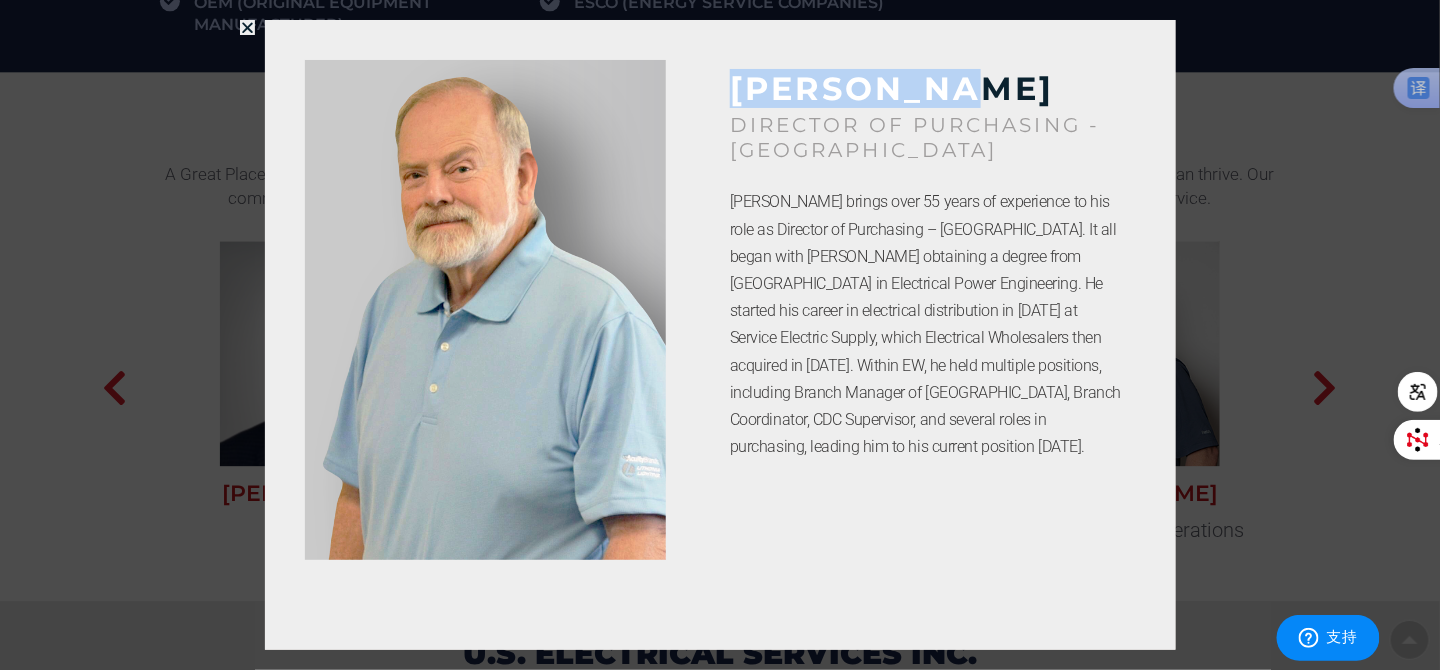drag, startPoint x: 735, startPoint y: 85, endPoint x: 957, endPoint y: 88, distance: 222.02026 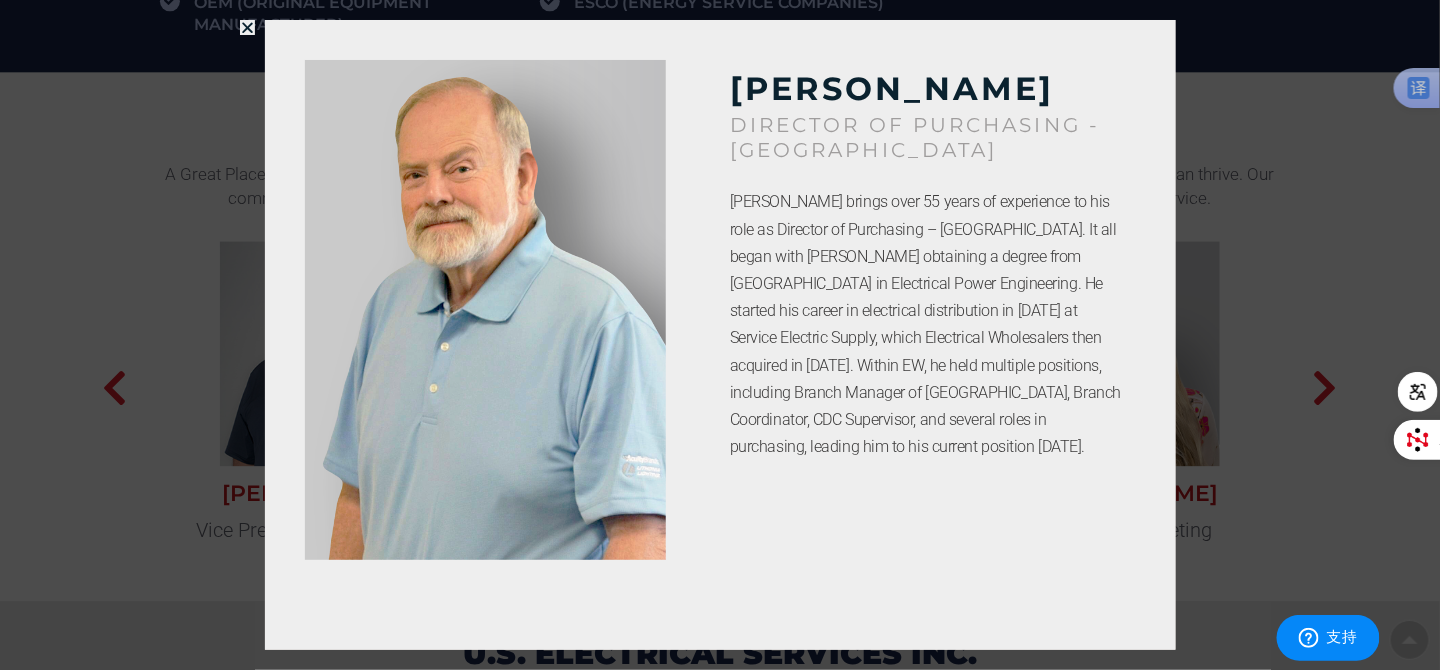 click on "Bill Rudge
DIRECTOR OF PURCHASING - NEW ENGLAND
Bill Rudge brings over 55 years of experience to his role as Director of Purchasing – New England. It all began with Bill obtaining a degree from Rensselaer Polytechnic Institute in Electrical Power Engineering. He started his career in electrical distribution in 1965 at Service Electric Supply, which Electrical Wholesalers then acquired in 1986. Within EW, he held multiple positions, including Branch Manager of New Britain, Branch Coordinator, CDC Supervisor, and several roles in purchasing, leading him to his current position today." 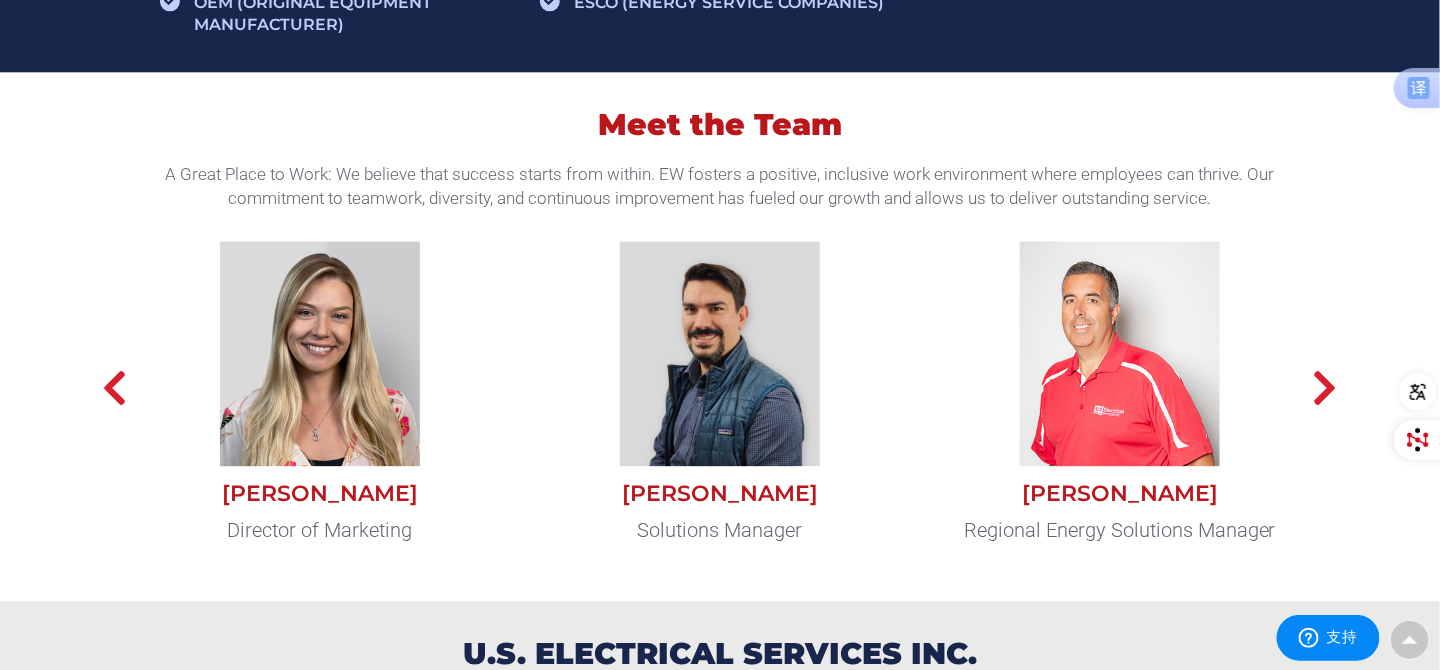 click at bounding box center [720, 353] 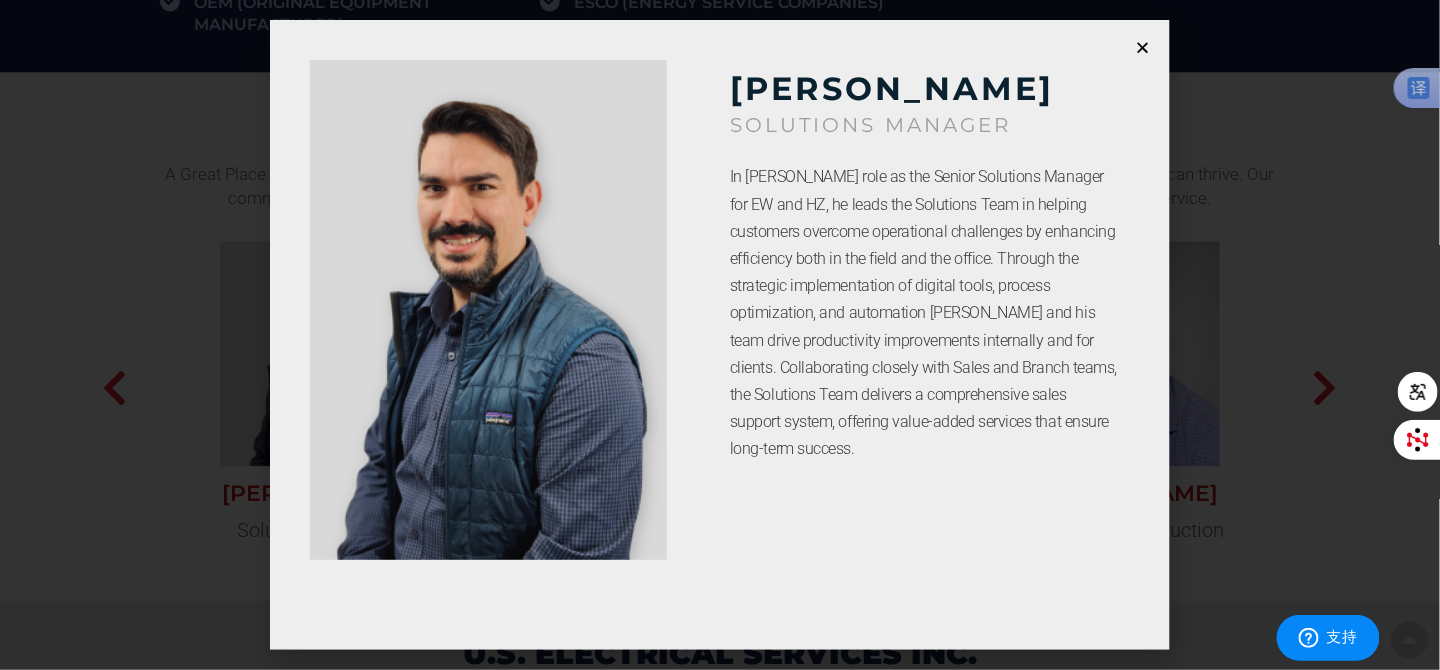 drag, startPoint x: 731, startPoint y: 85, endPoint x: 1108, endPoint y: 94, distance: 377.10742 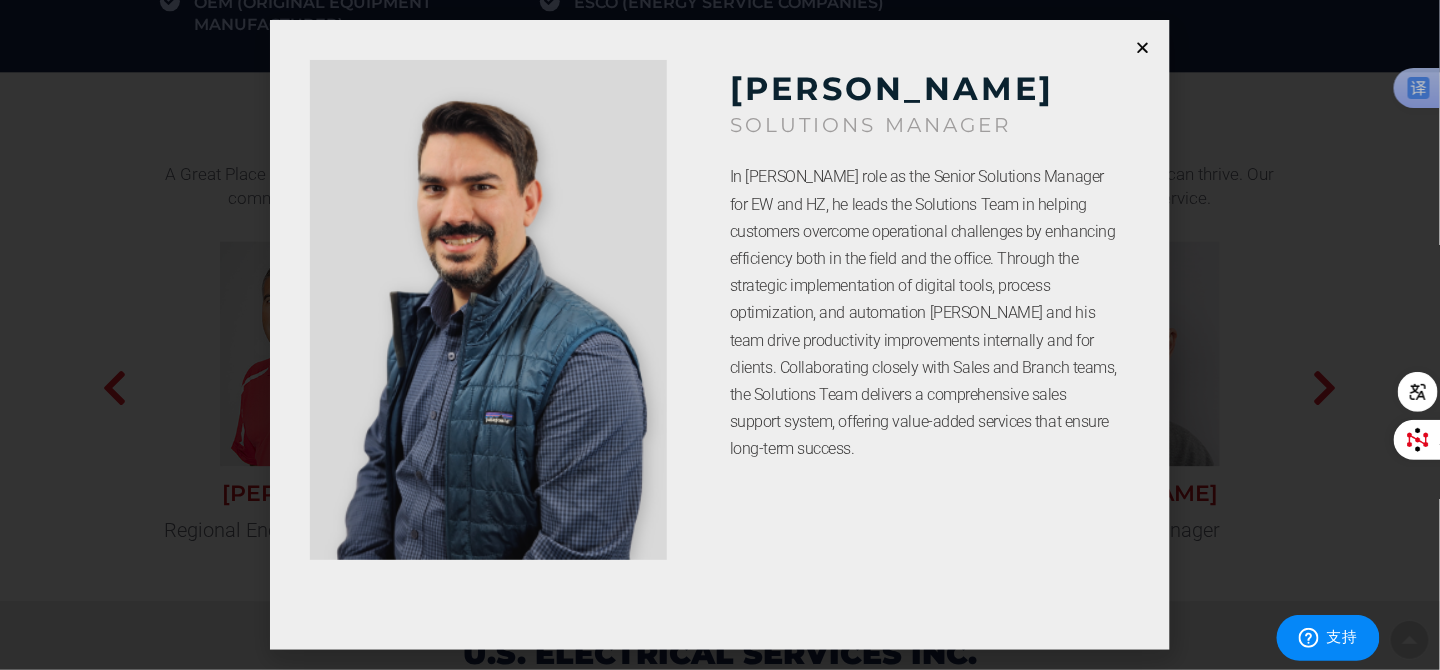 copy on "[PERSON_NAME]" 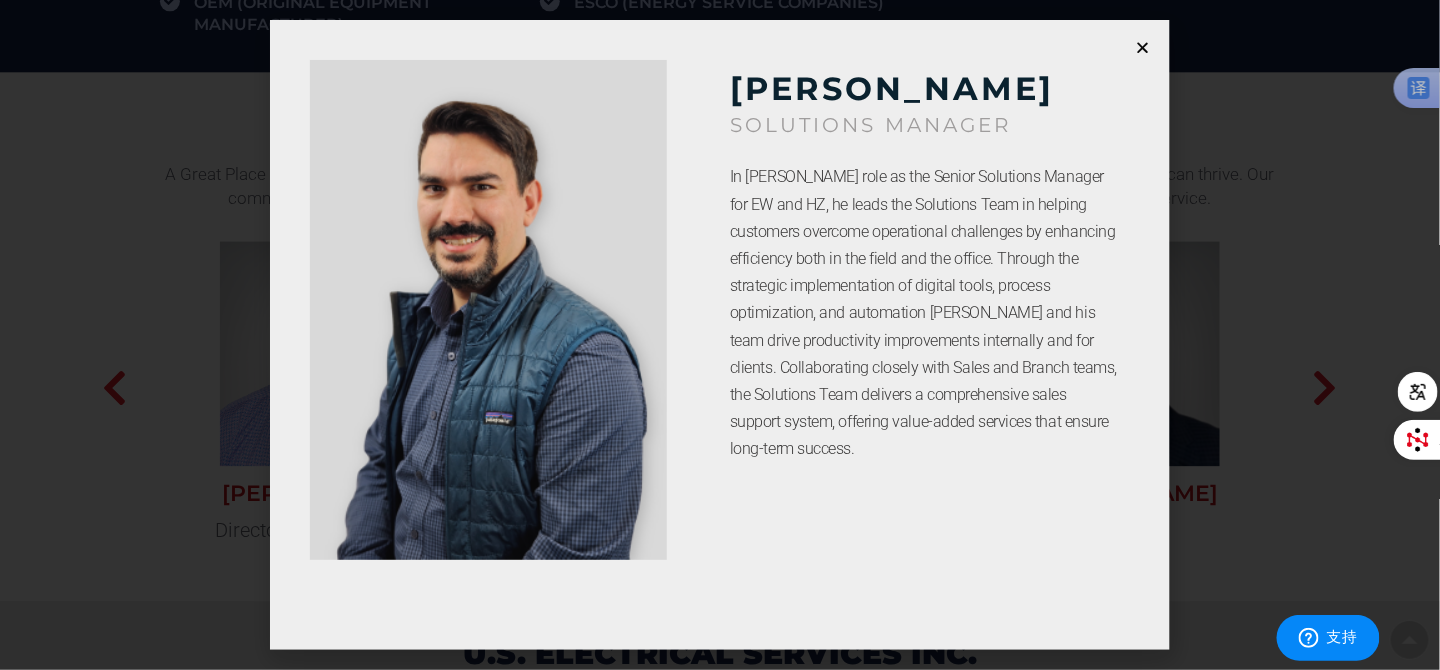 copy on "[PERSON_NAME]" 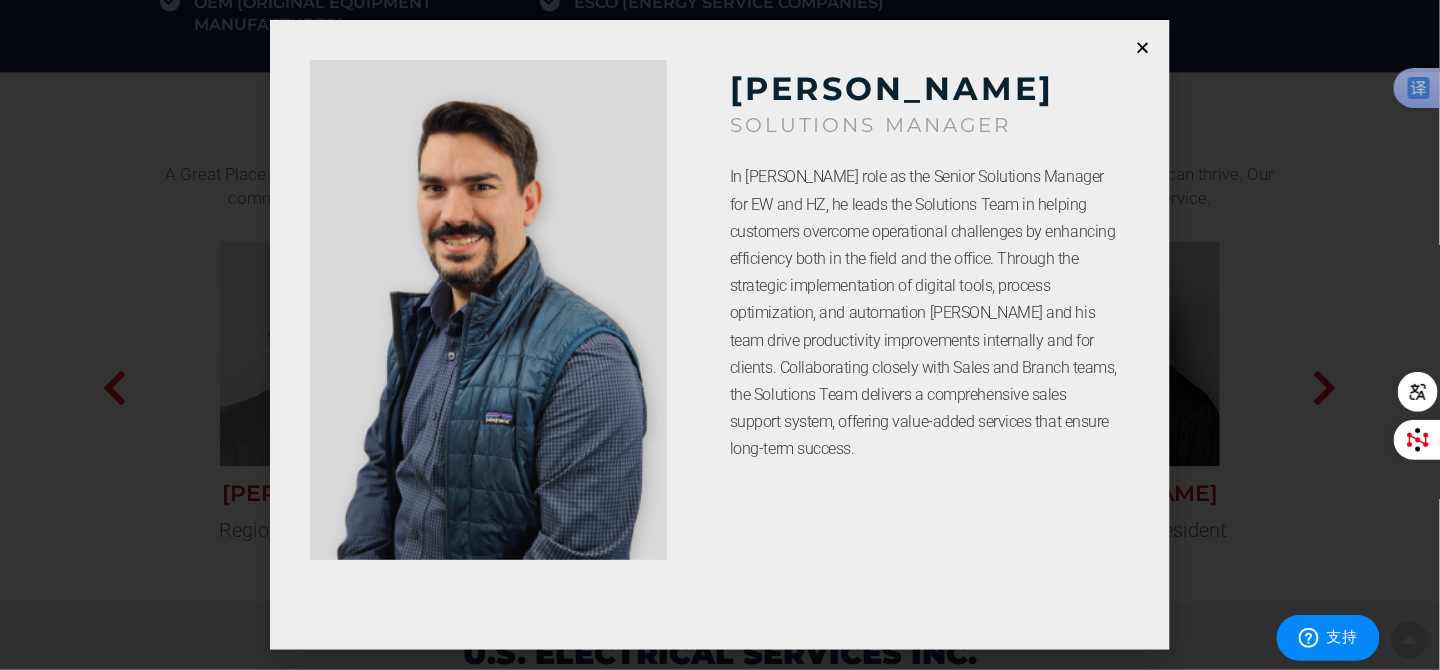 click on "Kevin Carpenter
SOLUTIONS MANAGER
In Kevin Carpenter’s role as the Senior Solutions Manager for EW and HZ, he leads the Solutions Team in helping customers overcome operational challenges by enhancing efficiency both in the field and the office. Through the strategic implementation of digital tools, process optimization, and automation Kevin and his team drive productivity improvements internally and for clients. Collaborating closely with Sales and Branch teams, the Solutions Team delivers a comprehensive sales support system, offering value-added services that ensure long-term success." 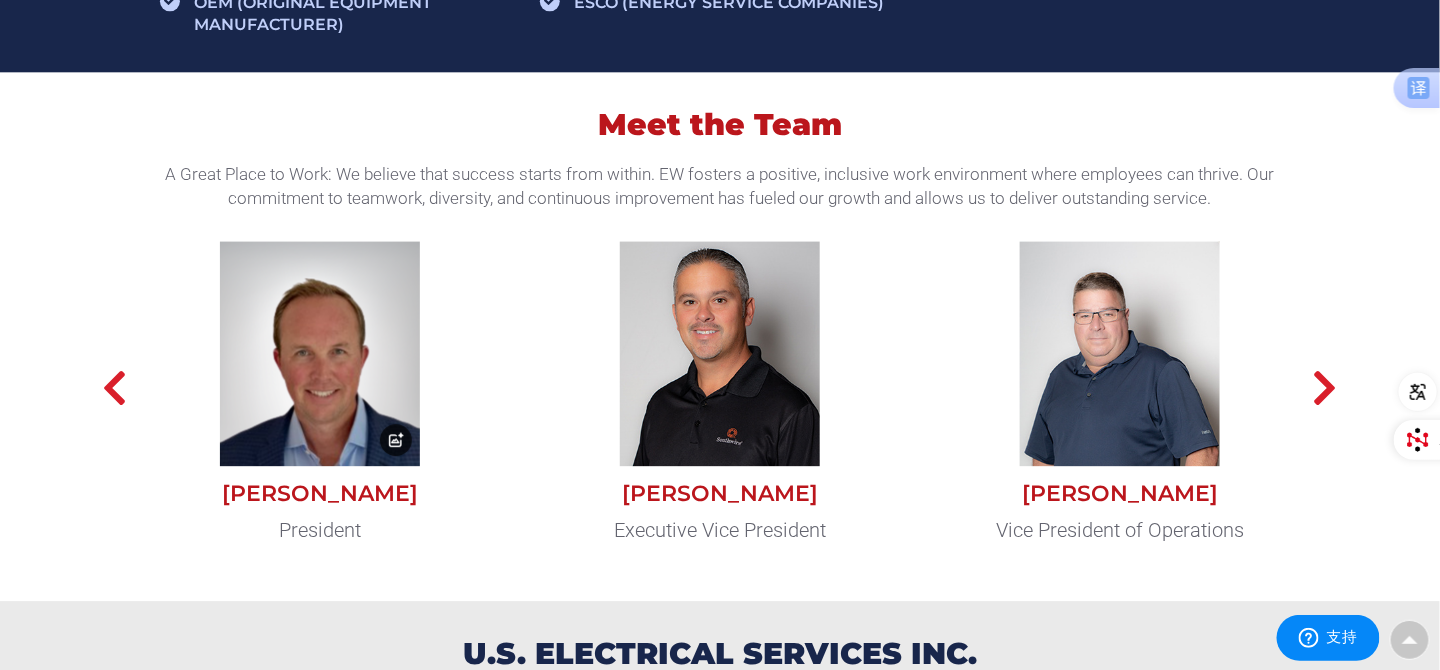 click at bounding box center [320, 353] 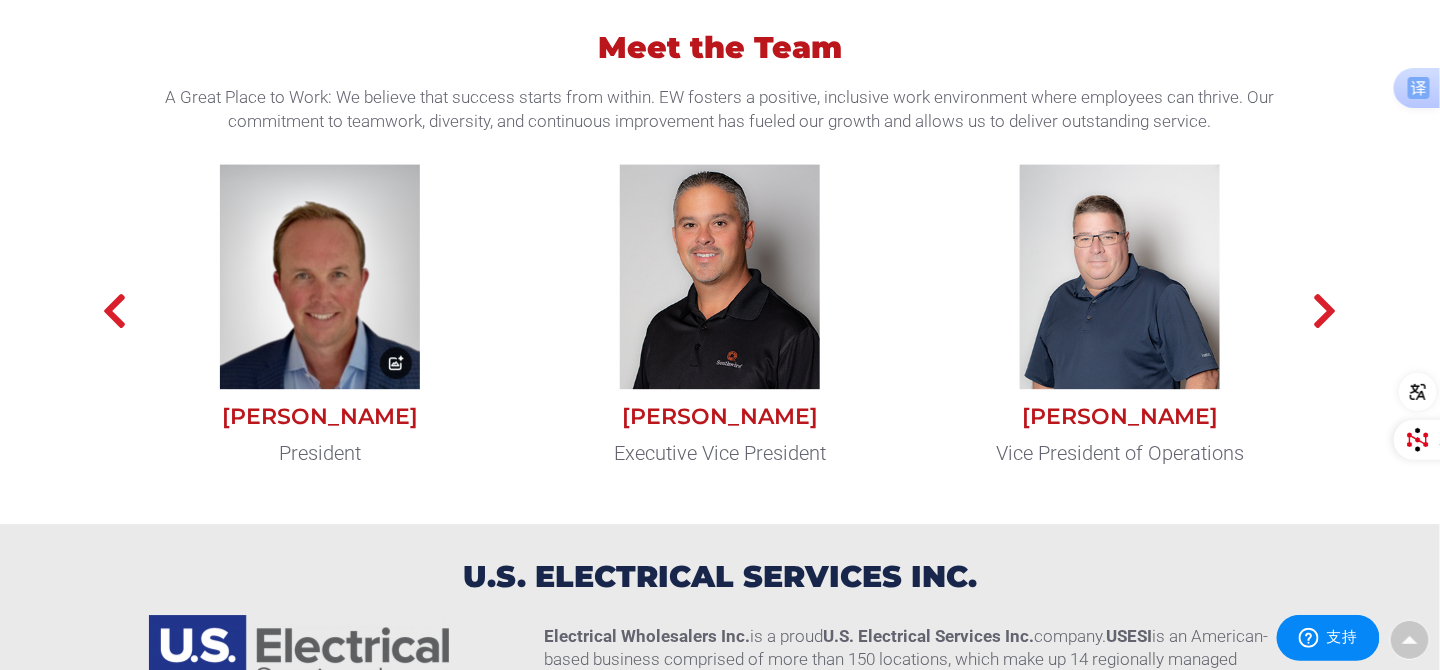 scroll, scrollTop: 1734, scrollLeft: 0, axis: vertical 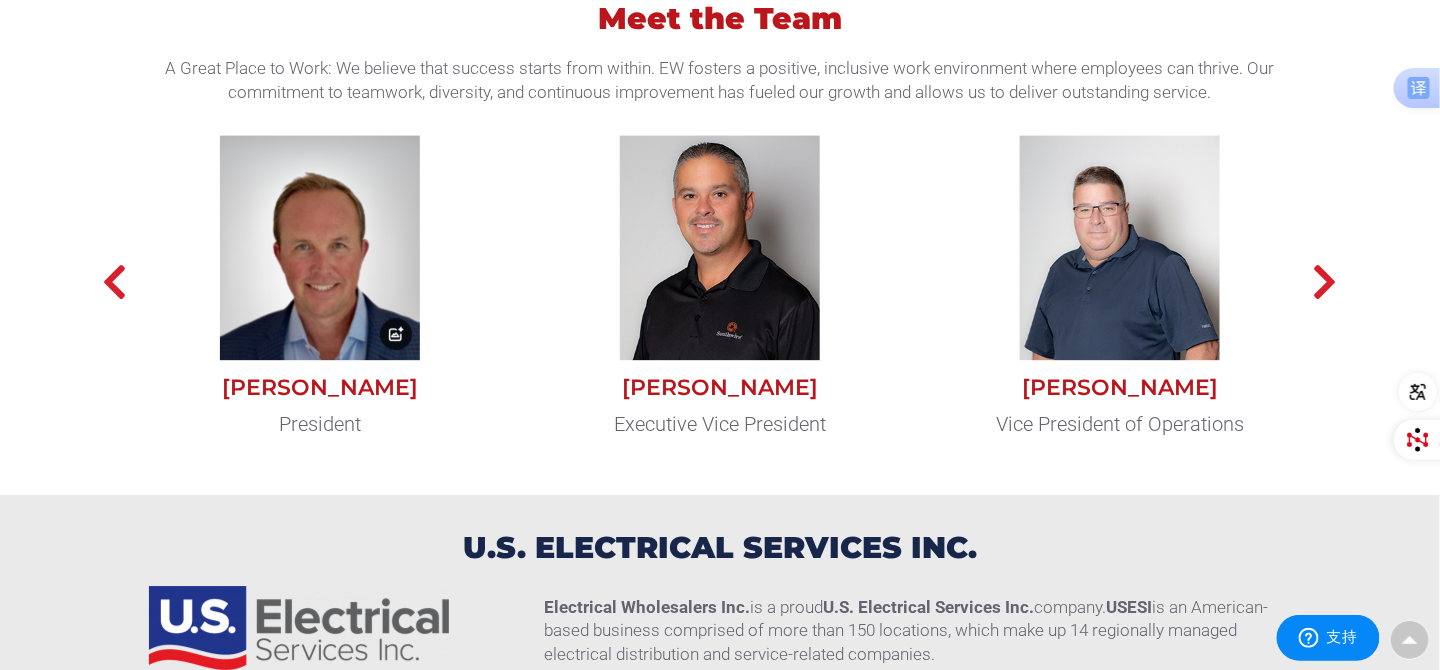 click at bounding box center (320, 247) 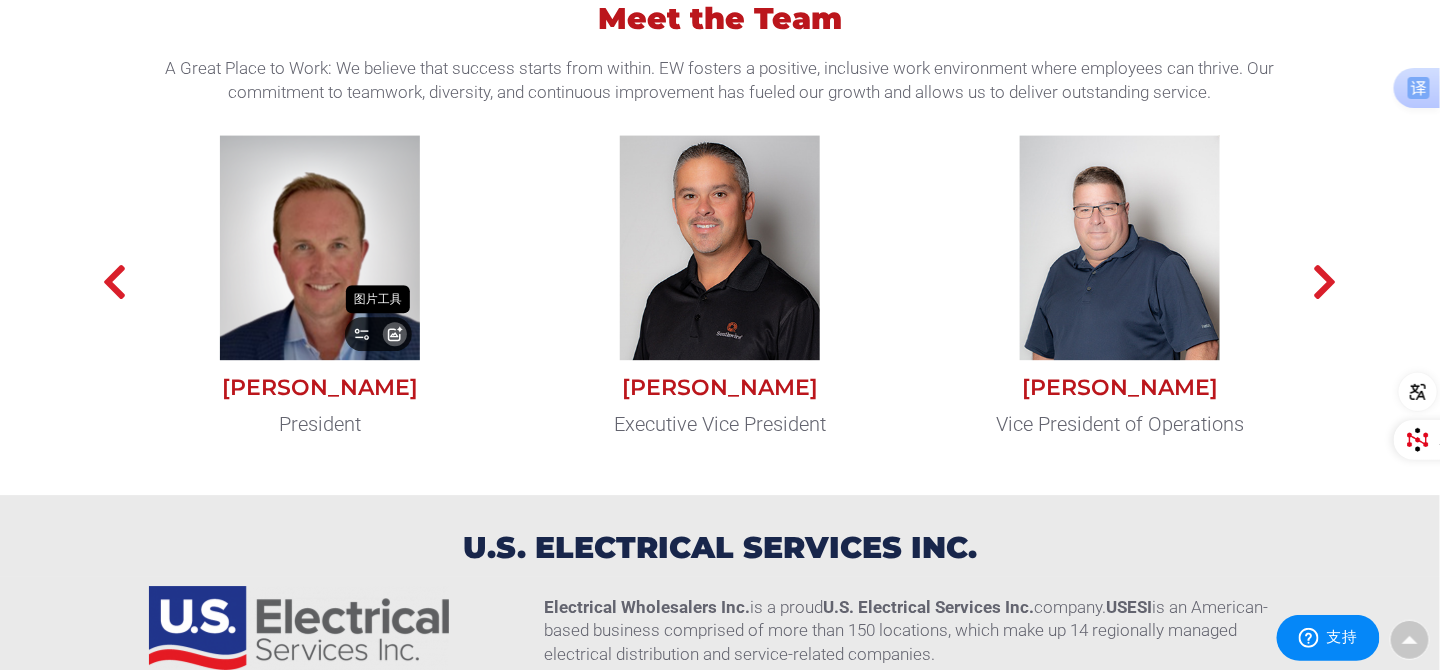 click at bounding box center (395, 334) 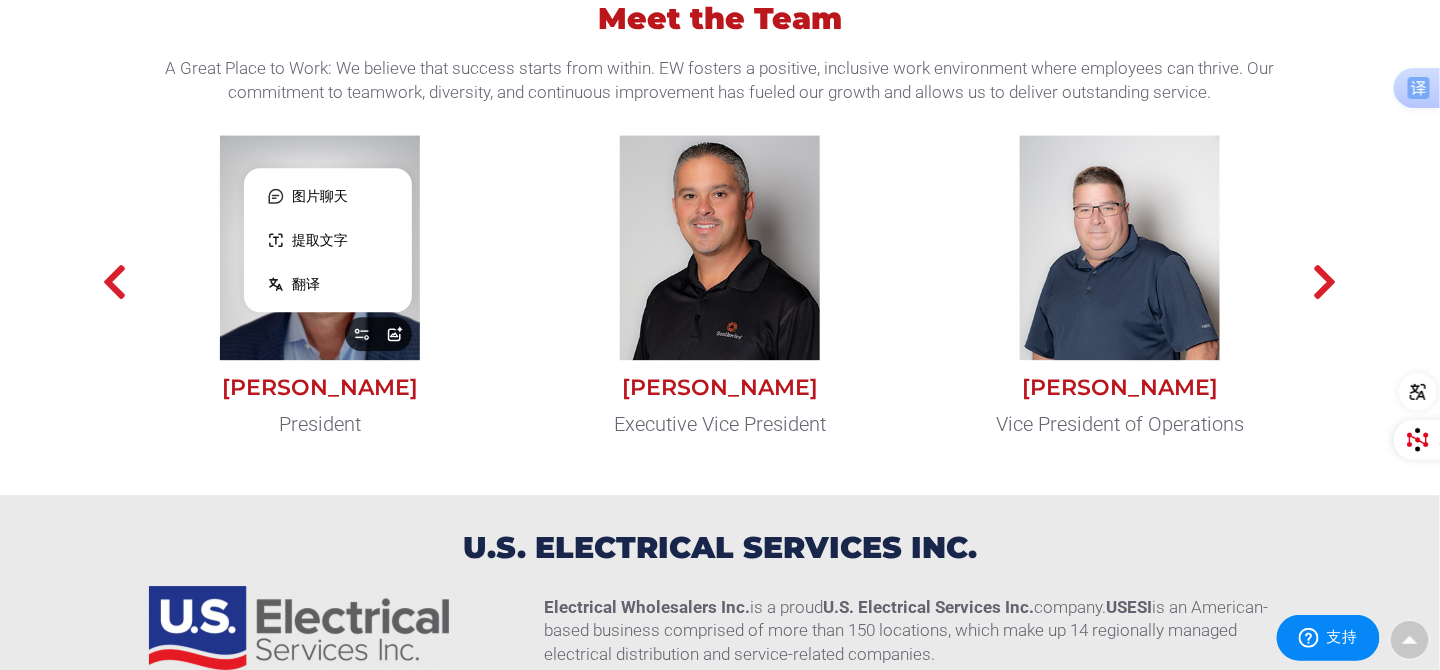 click at bounding box center (320, 247) 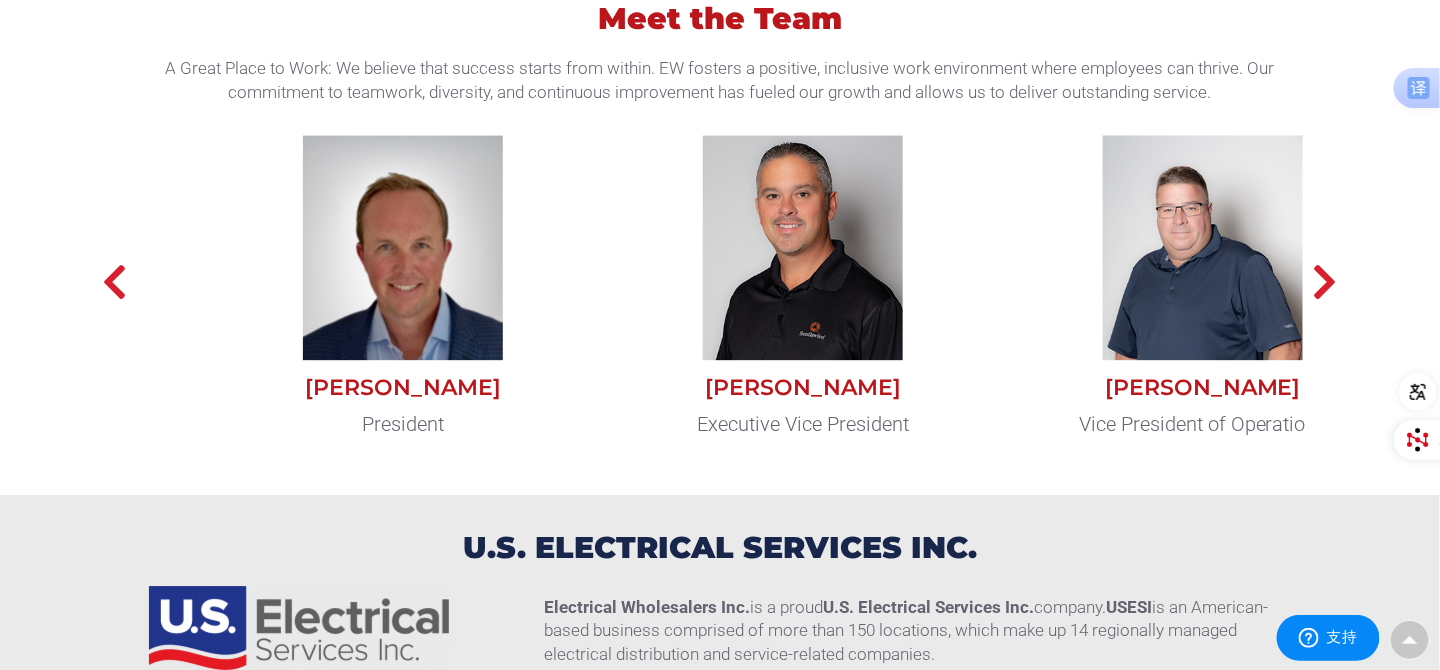 drag, startPoint x: 251, startPoint y: 379, endPoint x: 334, endPoint y: 388, distance: 83.48653 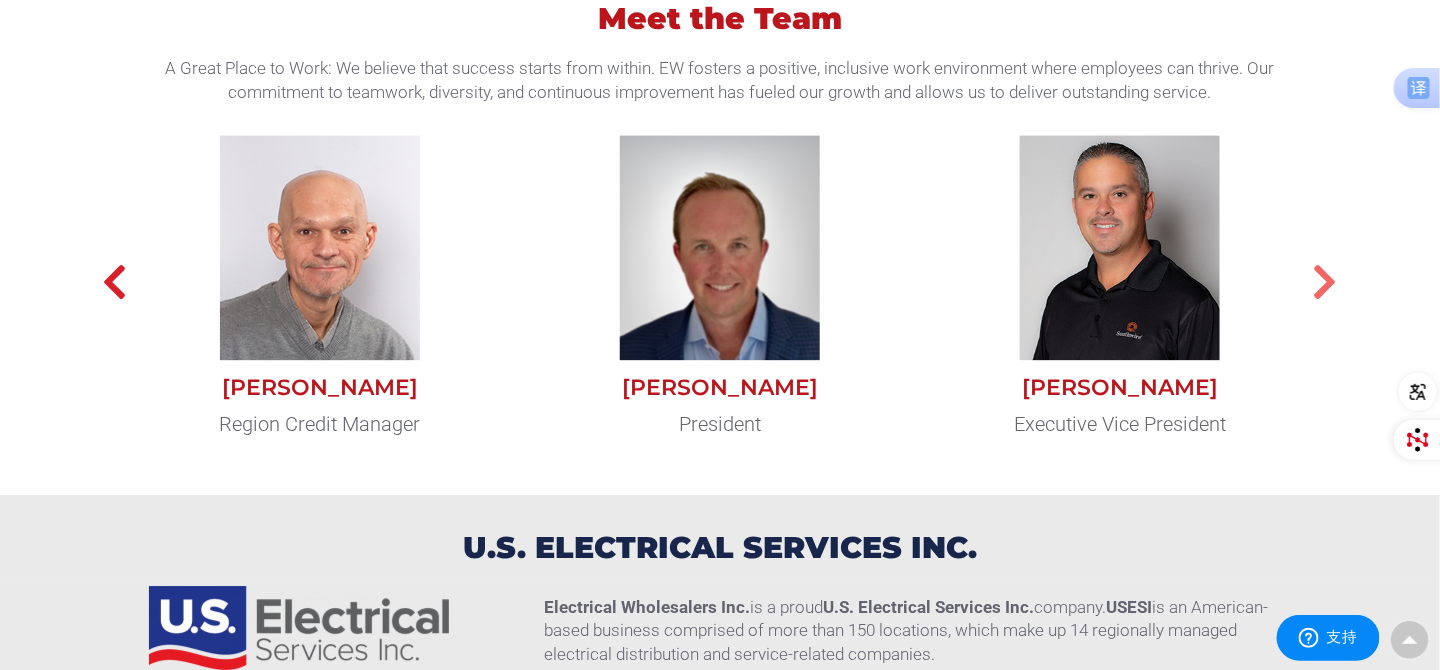 click at bounding box center [1325, 282] 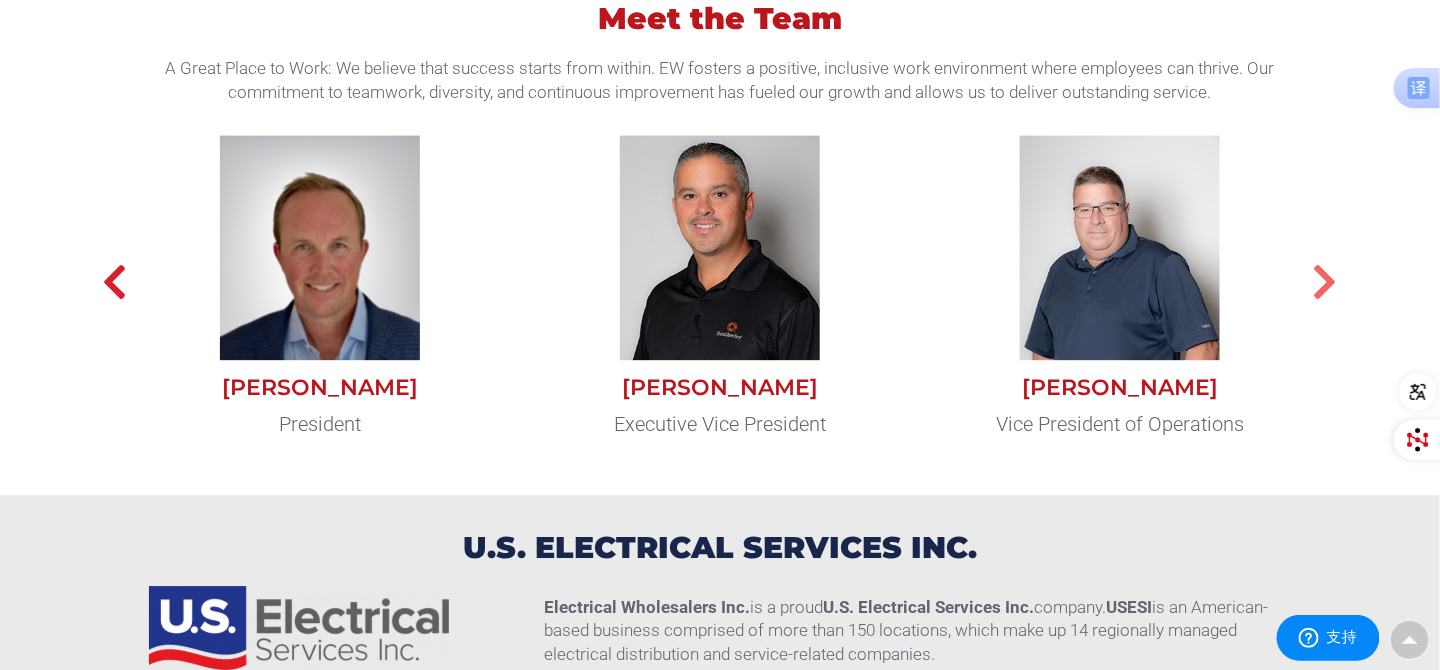click at bounding box center [1325, 282] 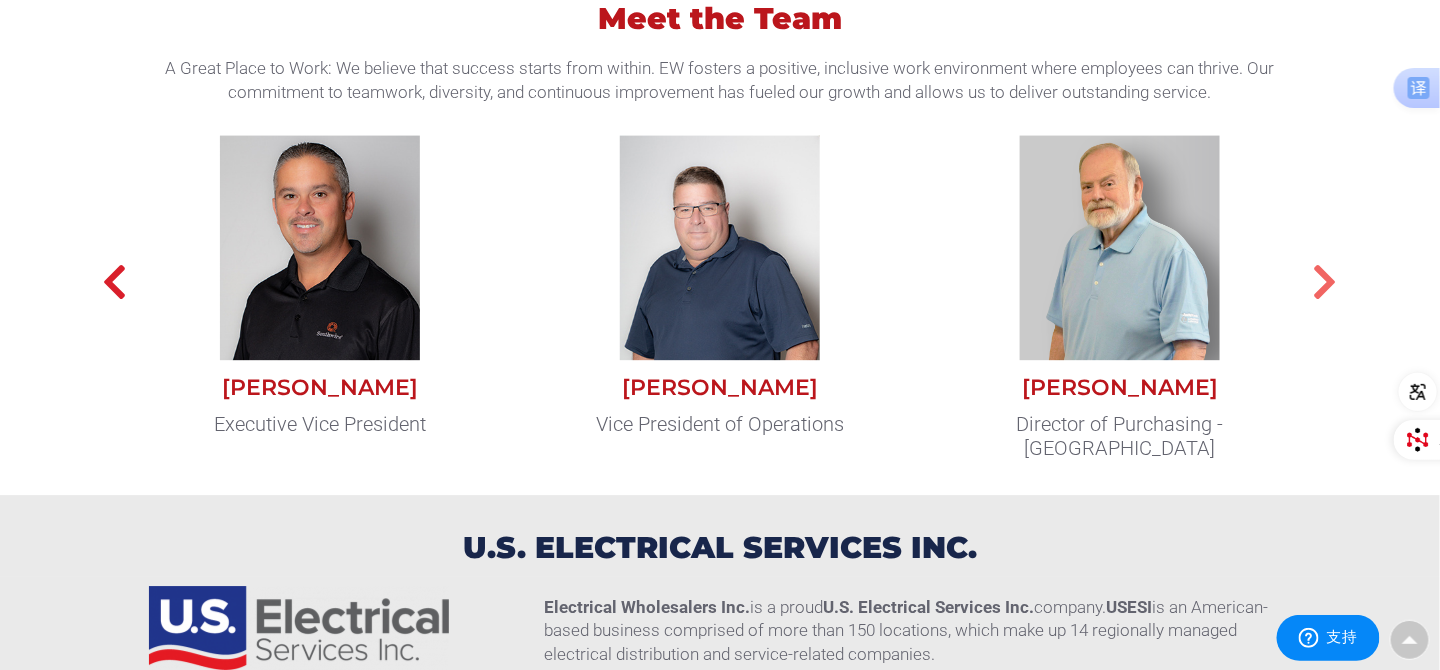 click at bounding box center [1325, 282] 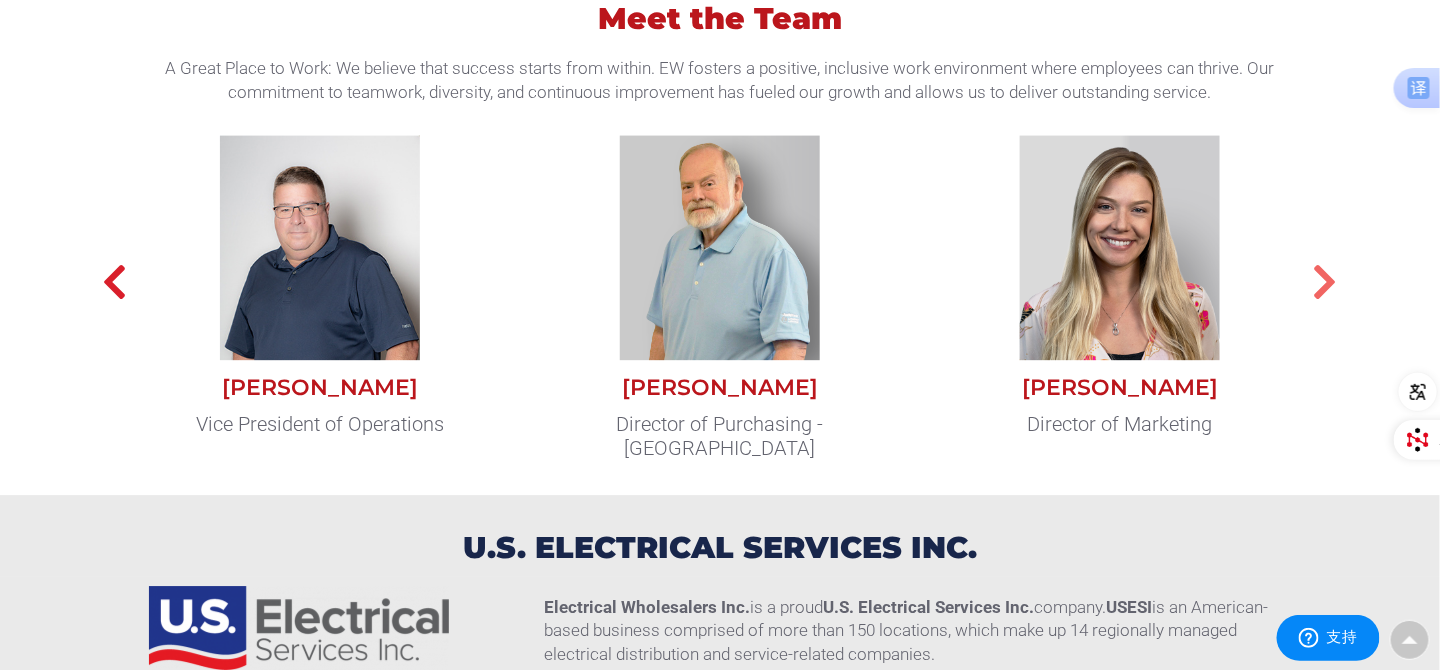 click at bounding box center (1325, 282) 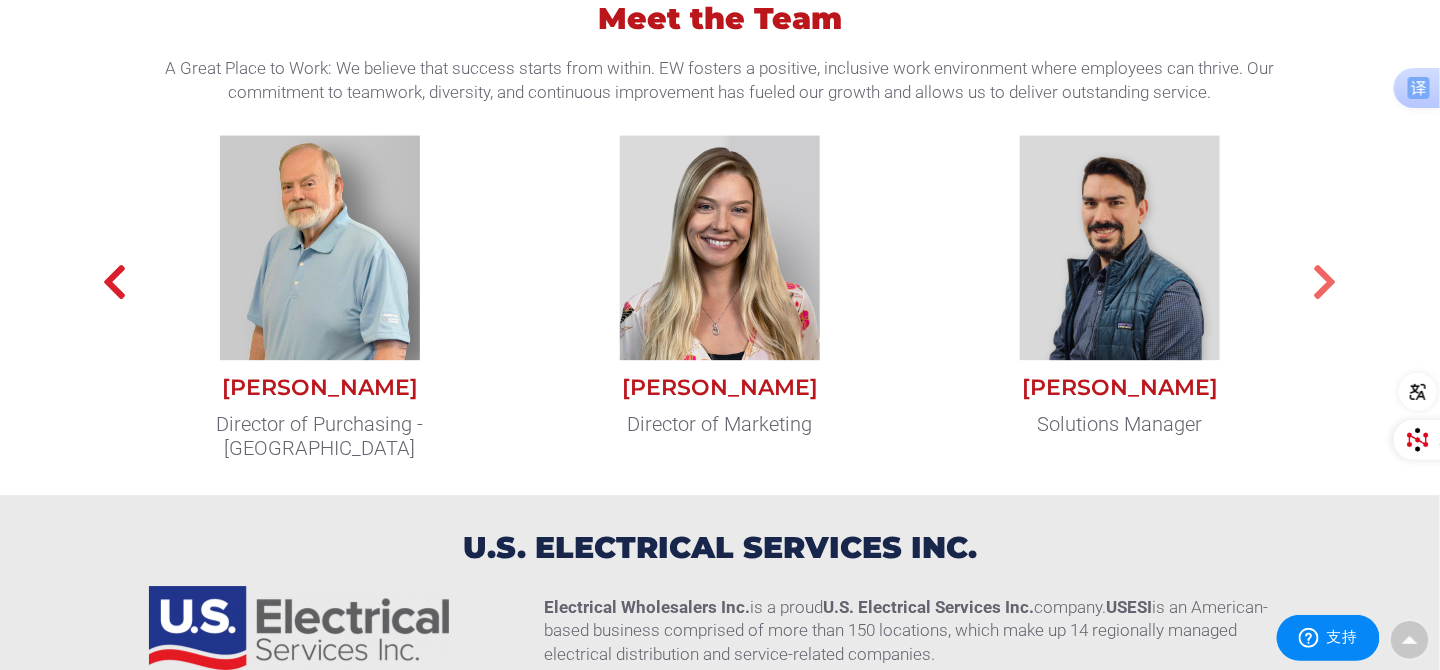 click at bounding box center (1325, 282) 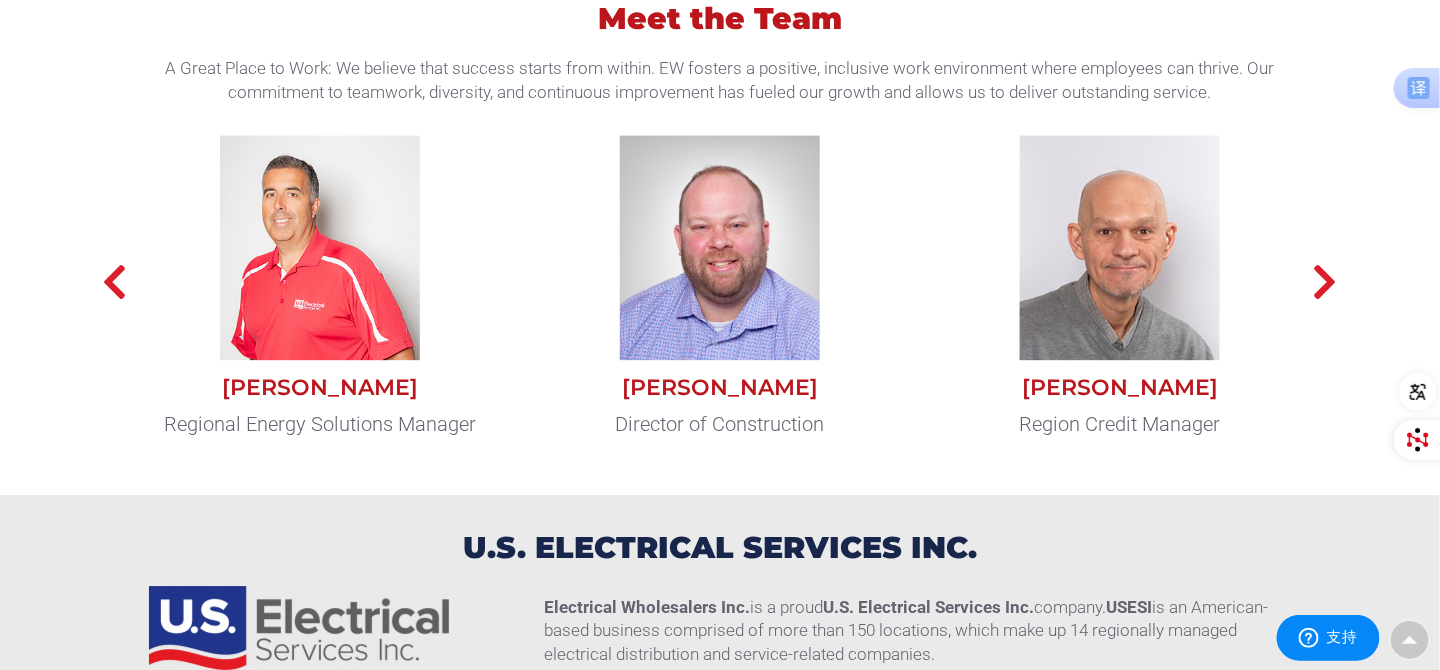 type on "next item" 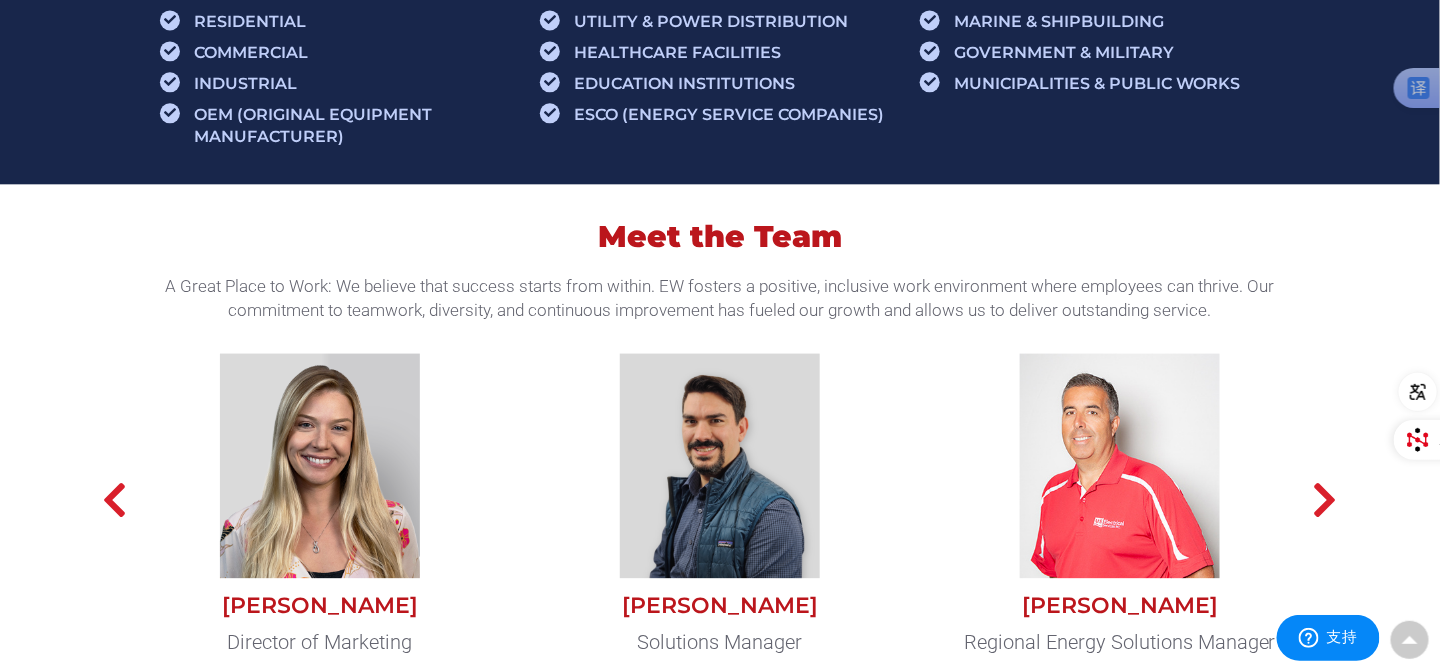 scroll, scrollTop: 1507, scrollLeft: 0, axis: vertical 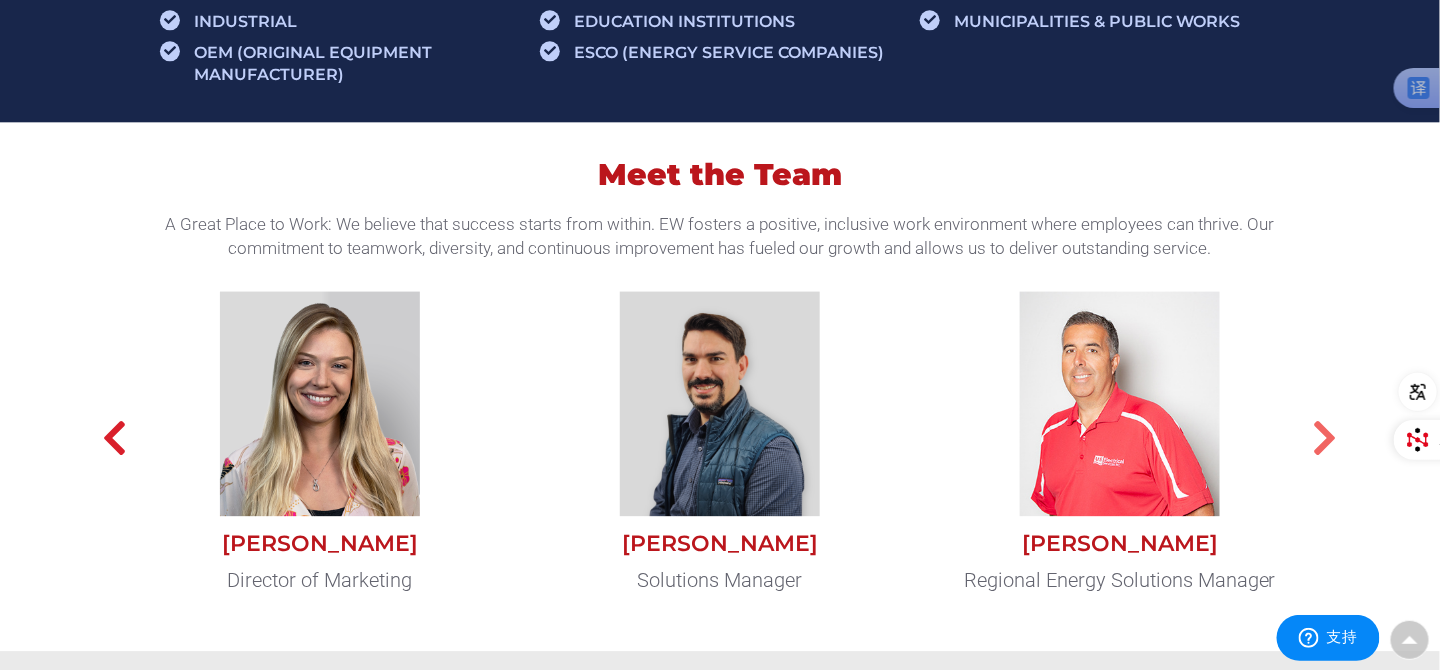 click at bounding box center (1325, 438) 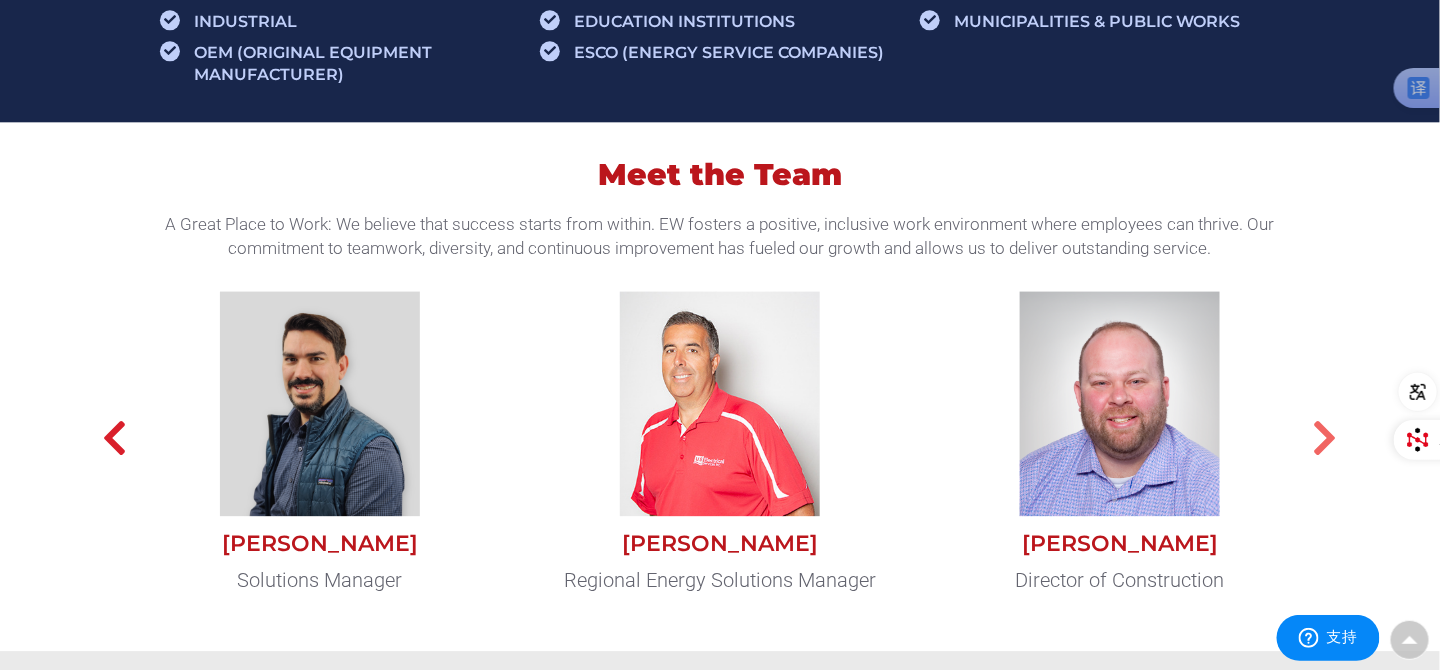 click at bounding box center [1325, 438] 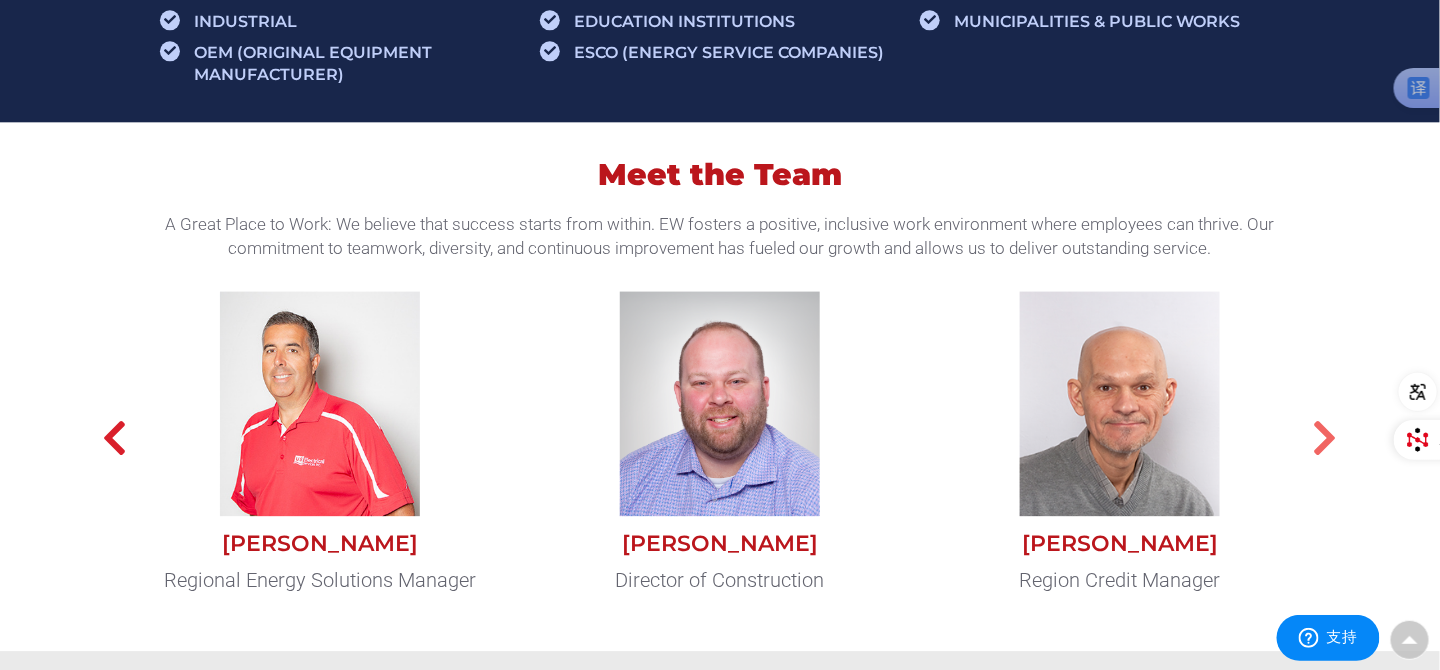 click at bounding box center (1325, 438) 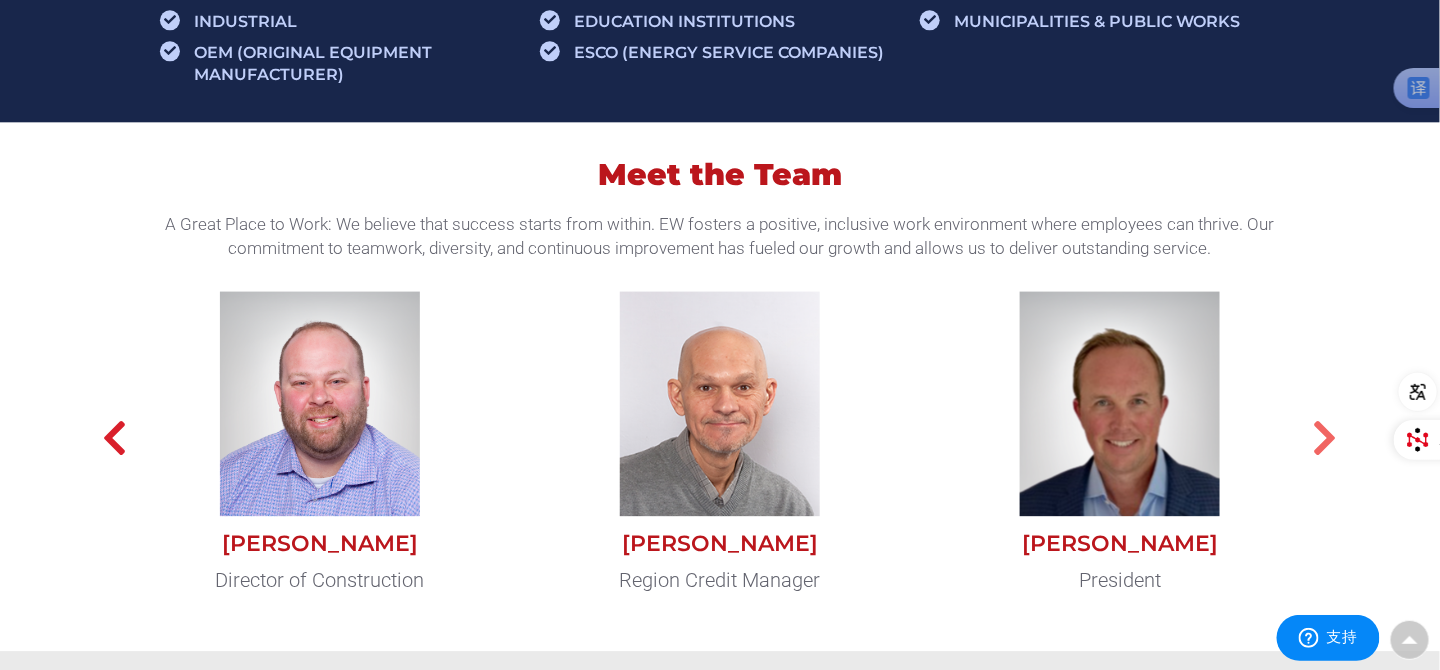 click at bounding box center (1325, 438) 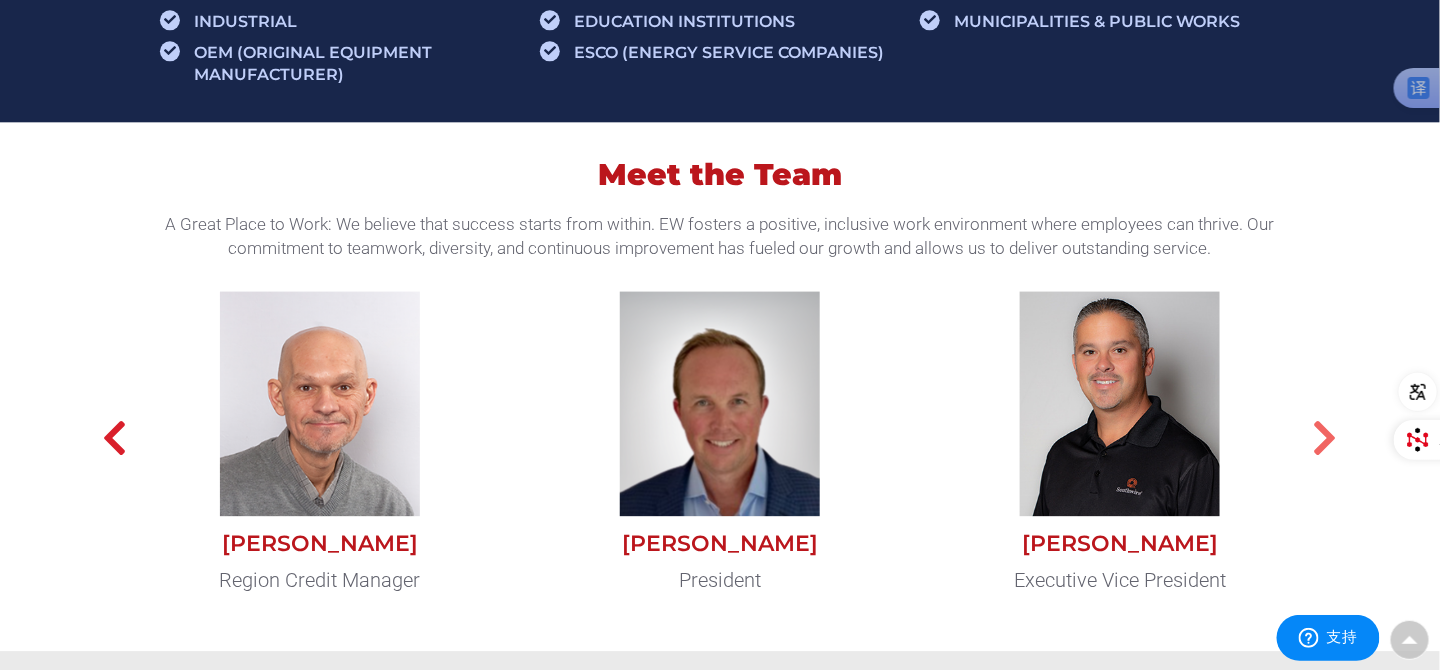 click at bounding box center [1325, 438] 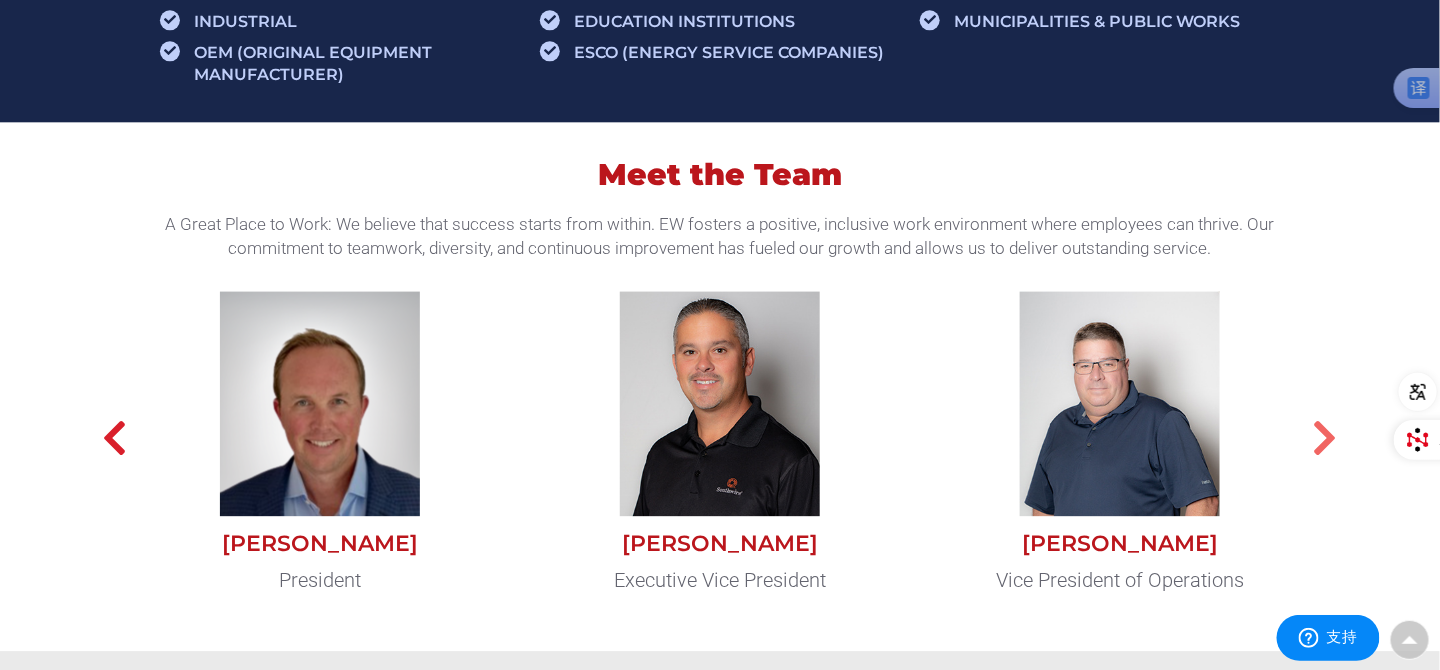 click at bounding box center [1325, 438] 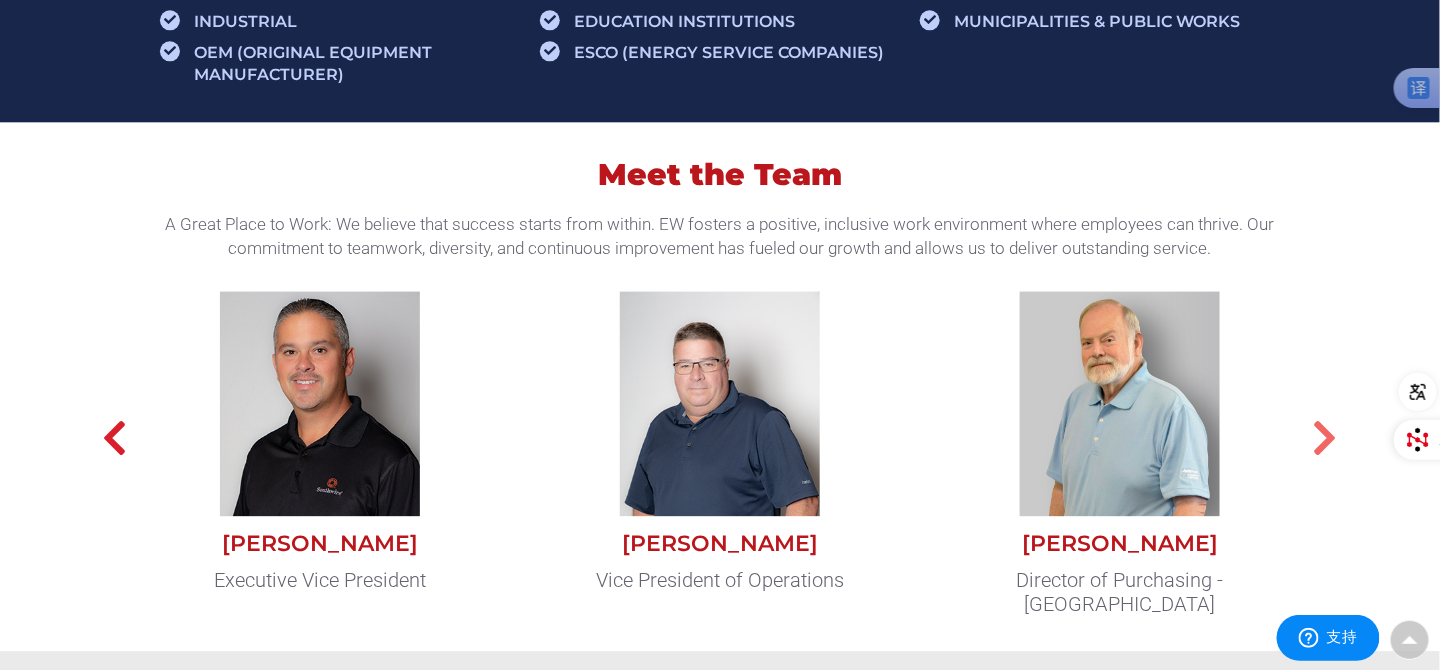 click at bounding box center [1325, 438] 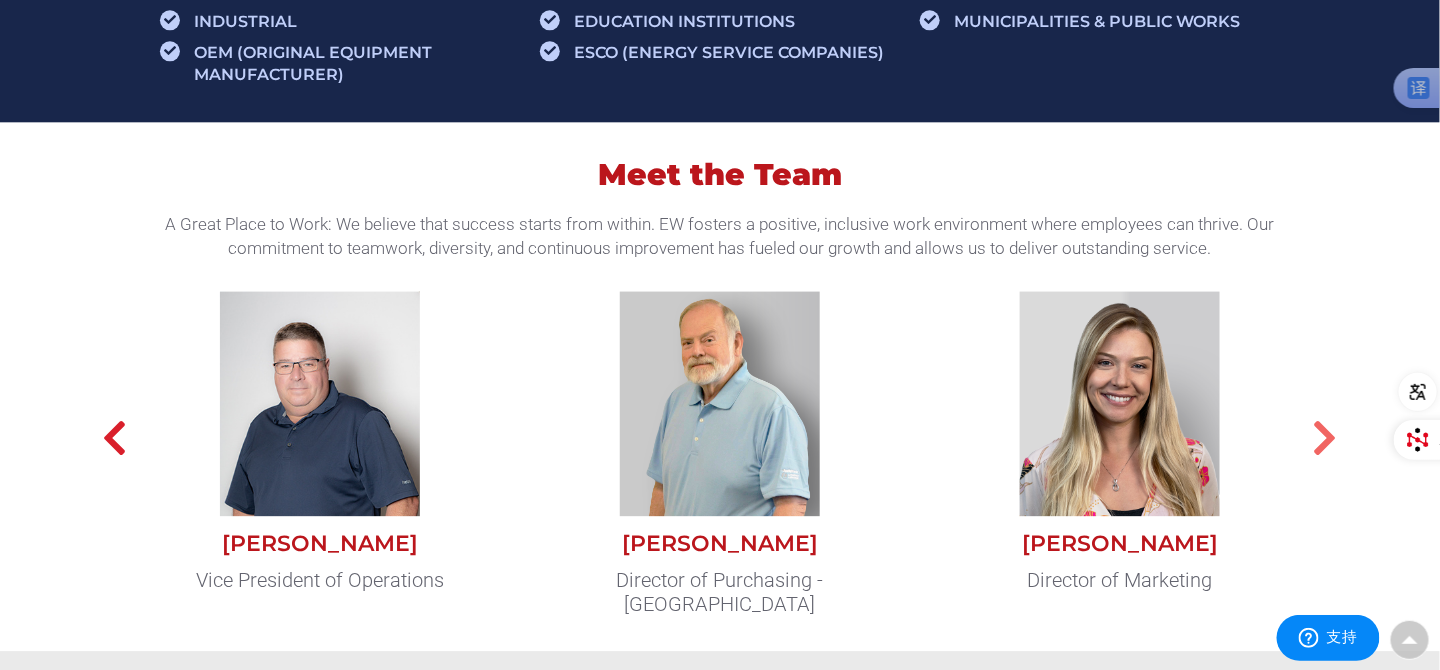 click at bounding box center [1325, 438] 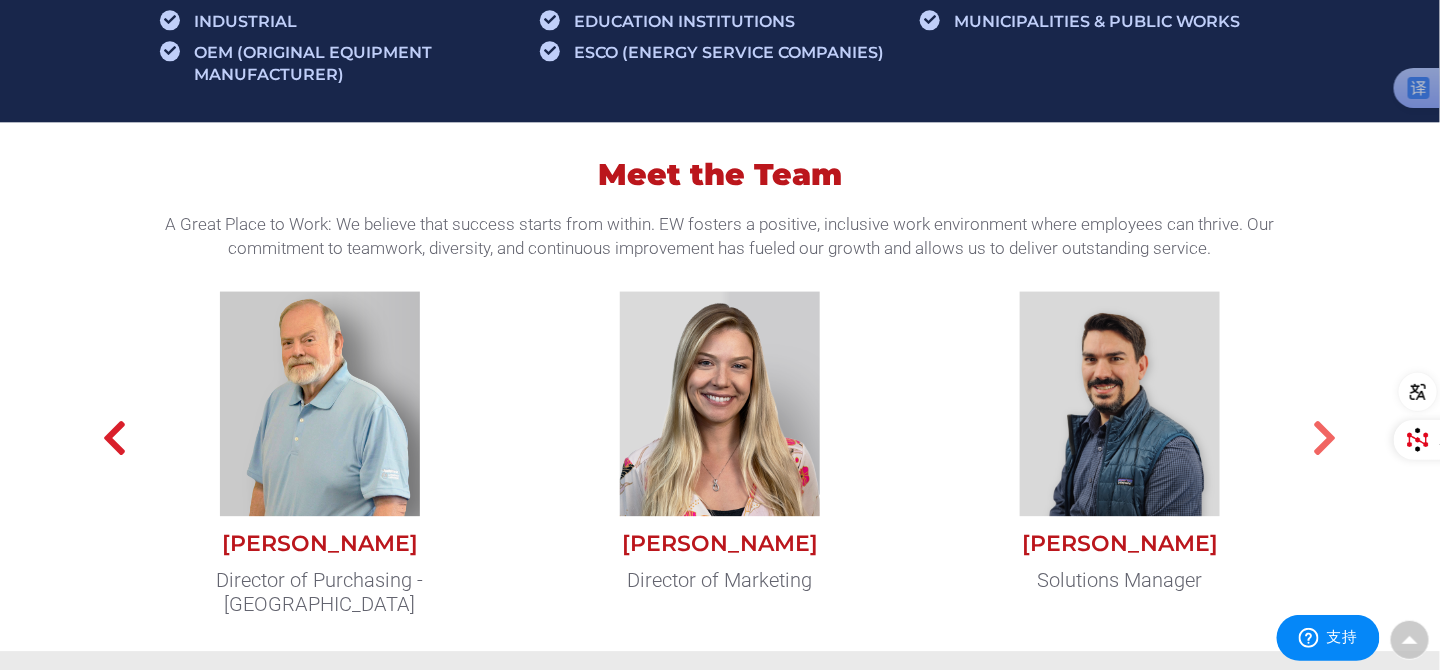 click at bounding box center (1325, 438) 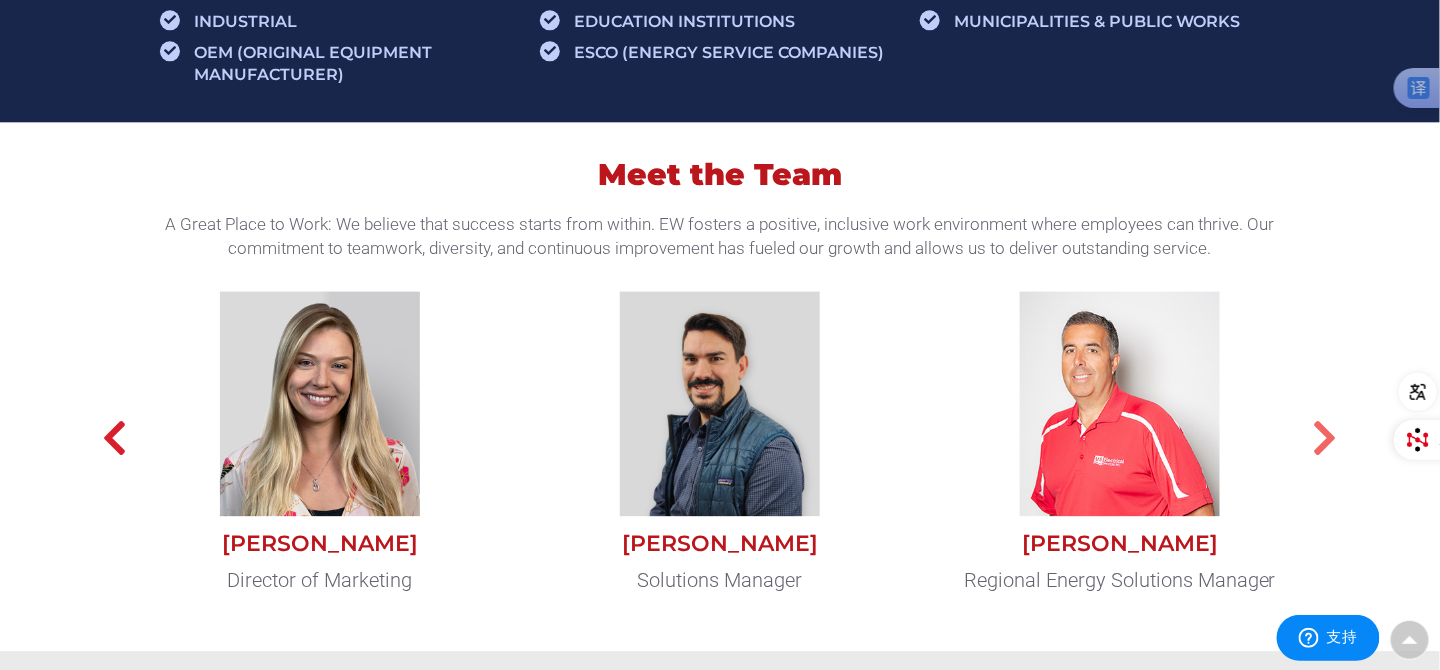 click at bounding box center (1325, 438) 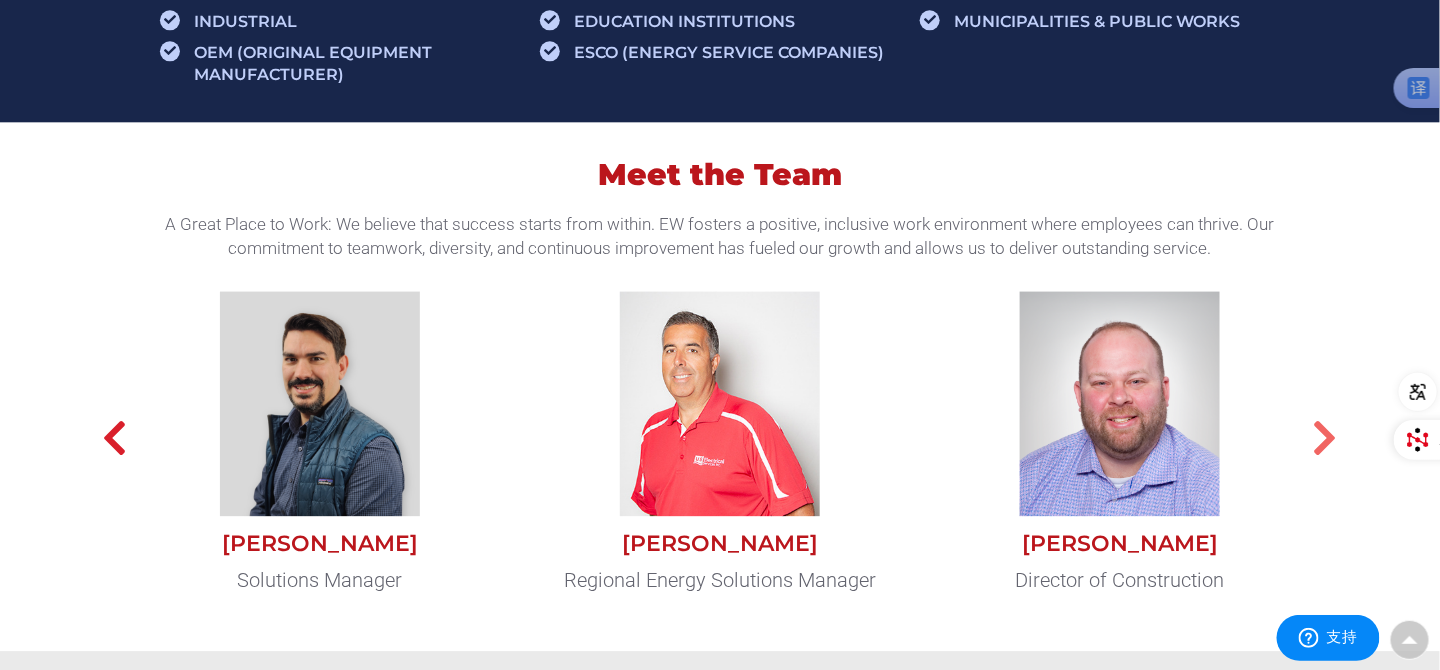 click at bounding box center (1325, 438) 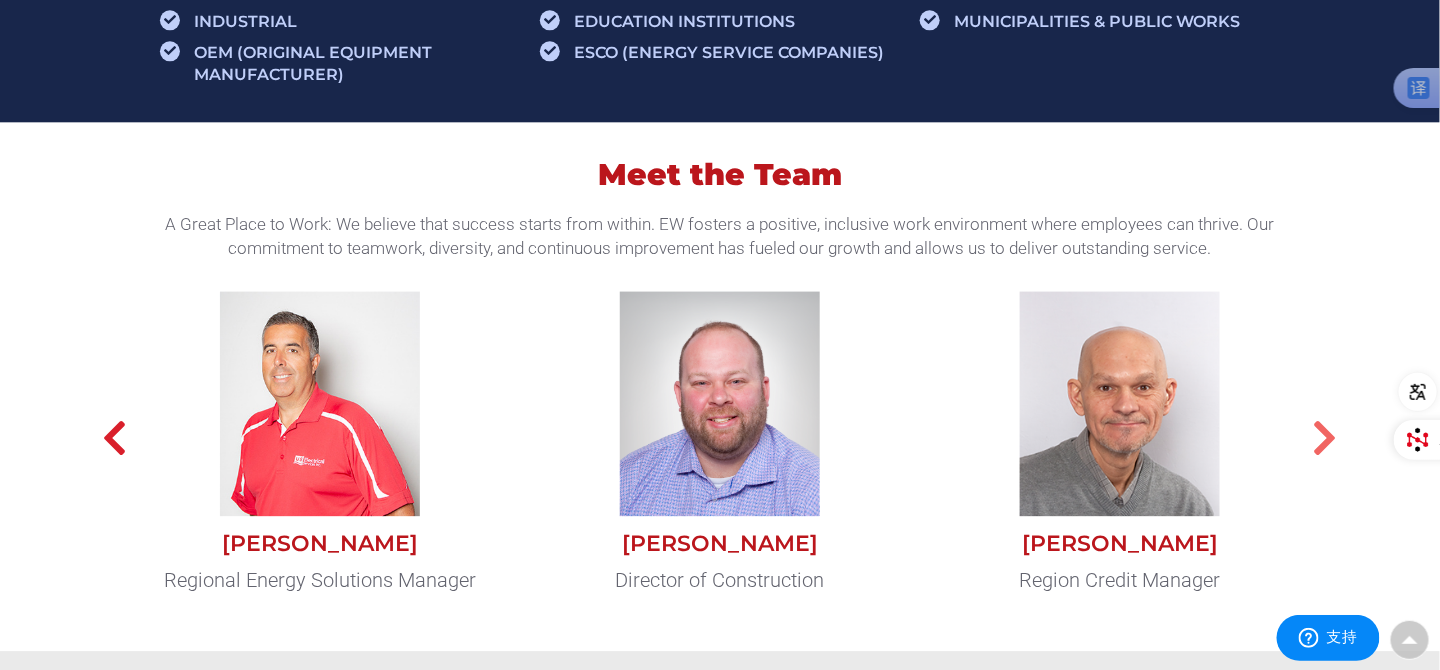 click at bounding box center (1325, 438) 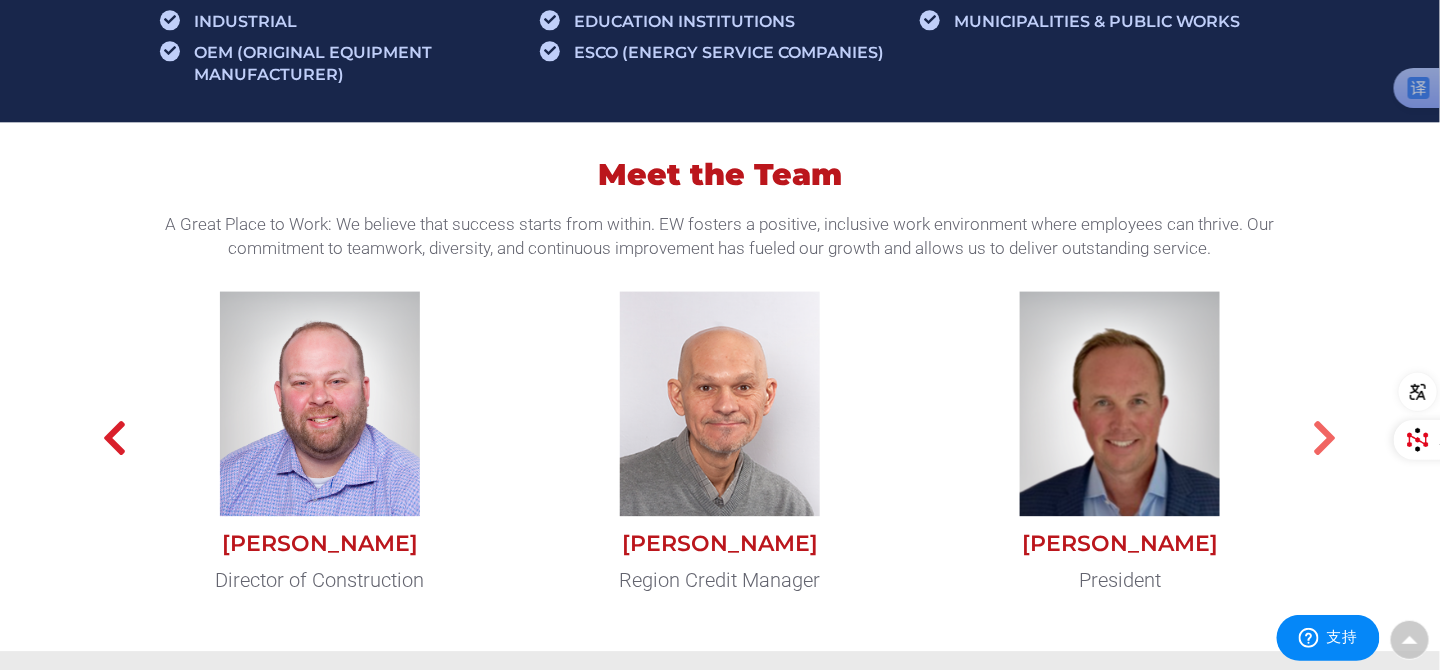 click at bounding box center [1325, 438] 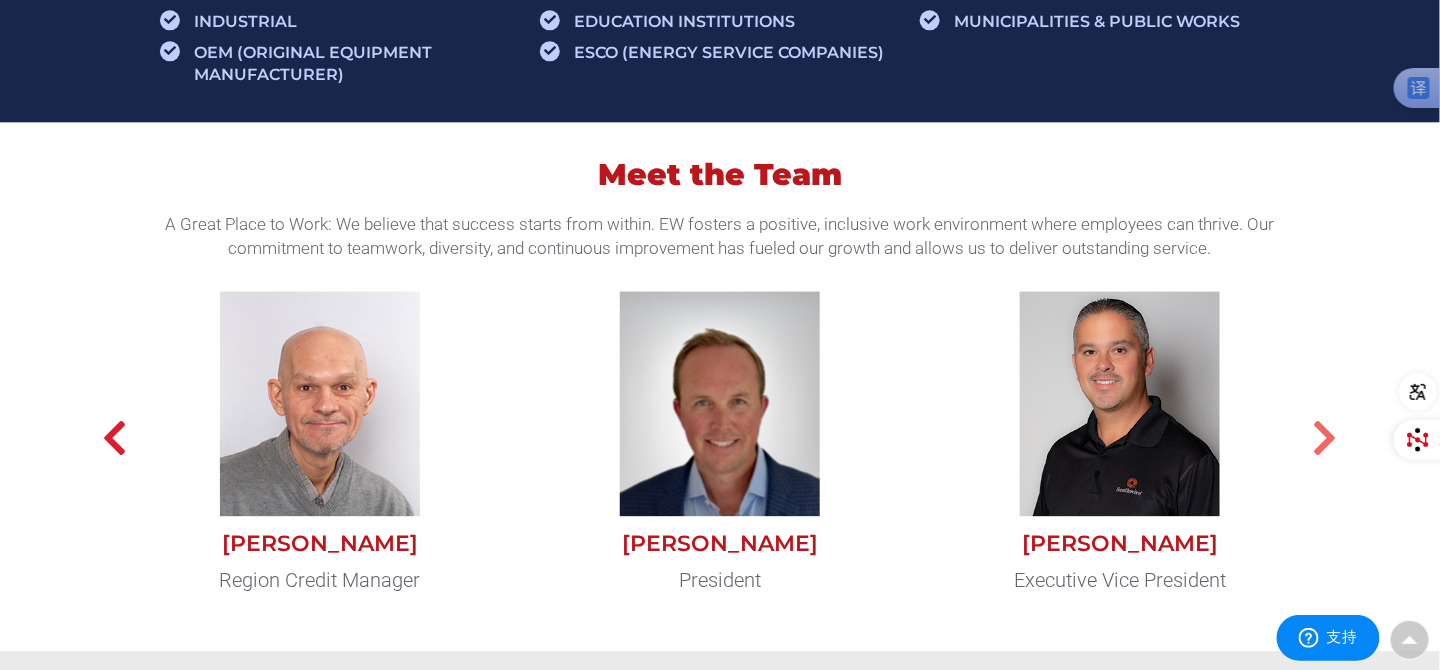 click at bounding box center (1325, 438) 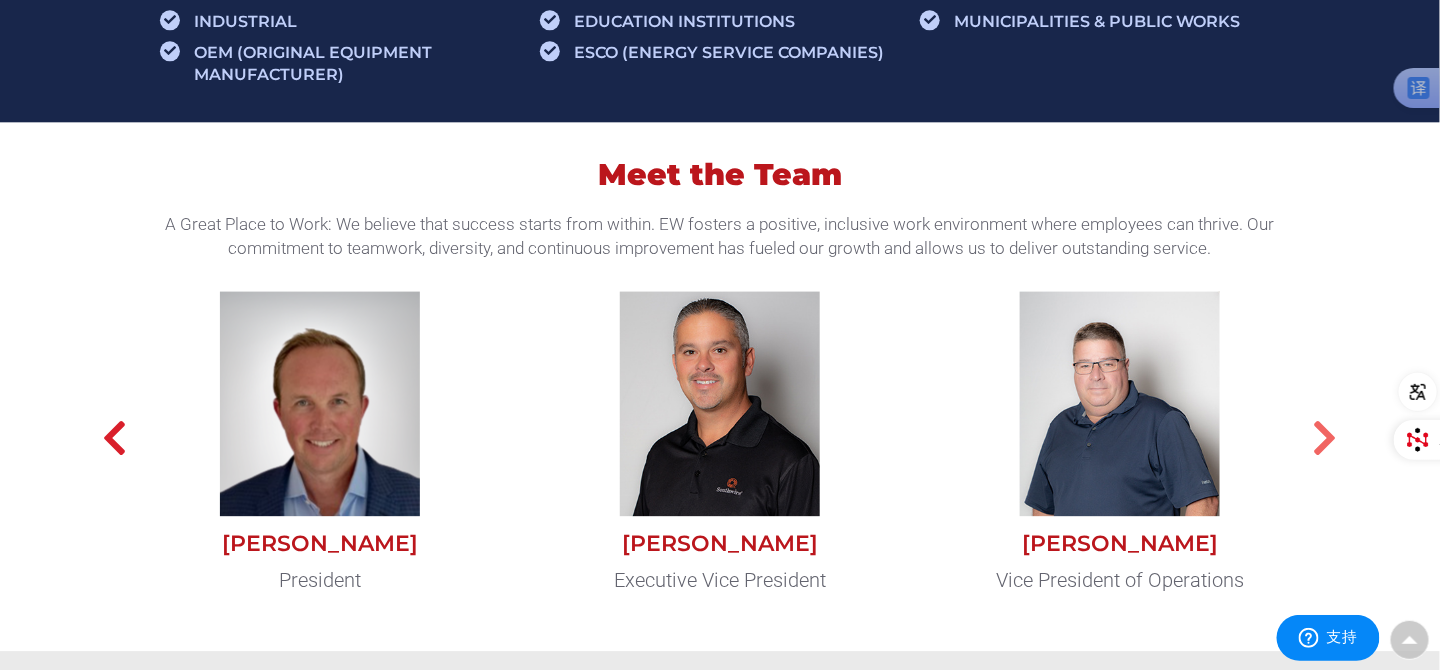 click at bounding box center (1325, 438) 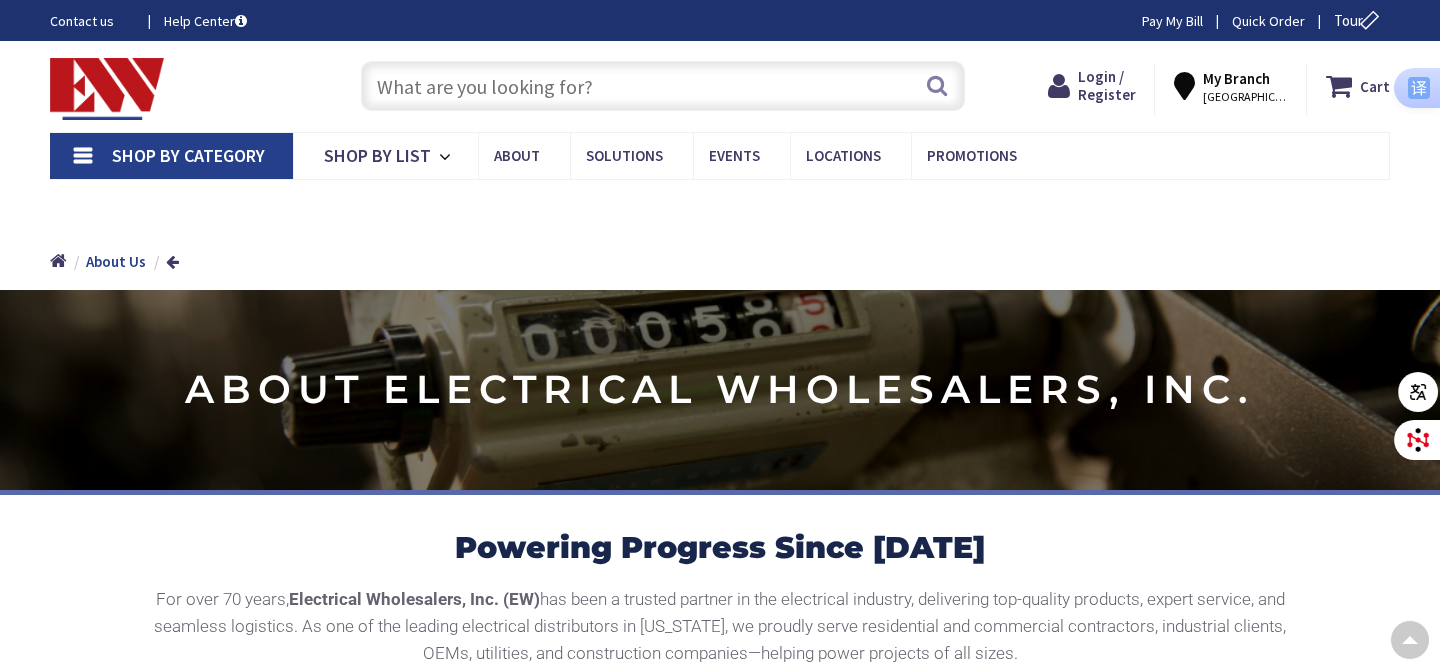 scroll, scrollTop: 1306, scrollLeft: 0, axis: vertical 